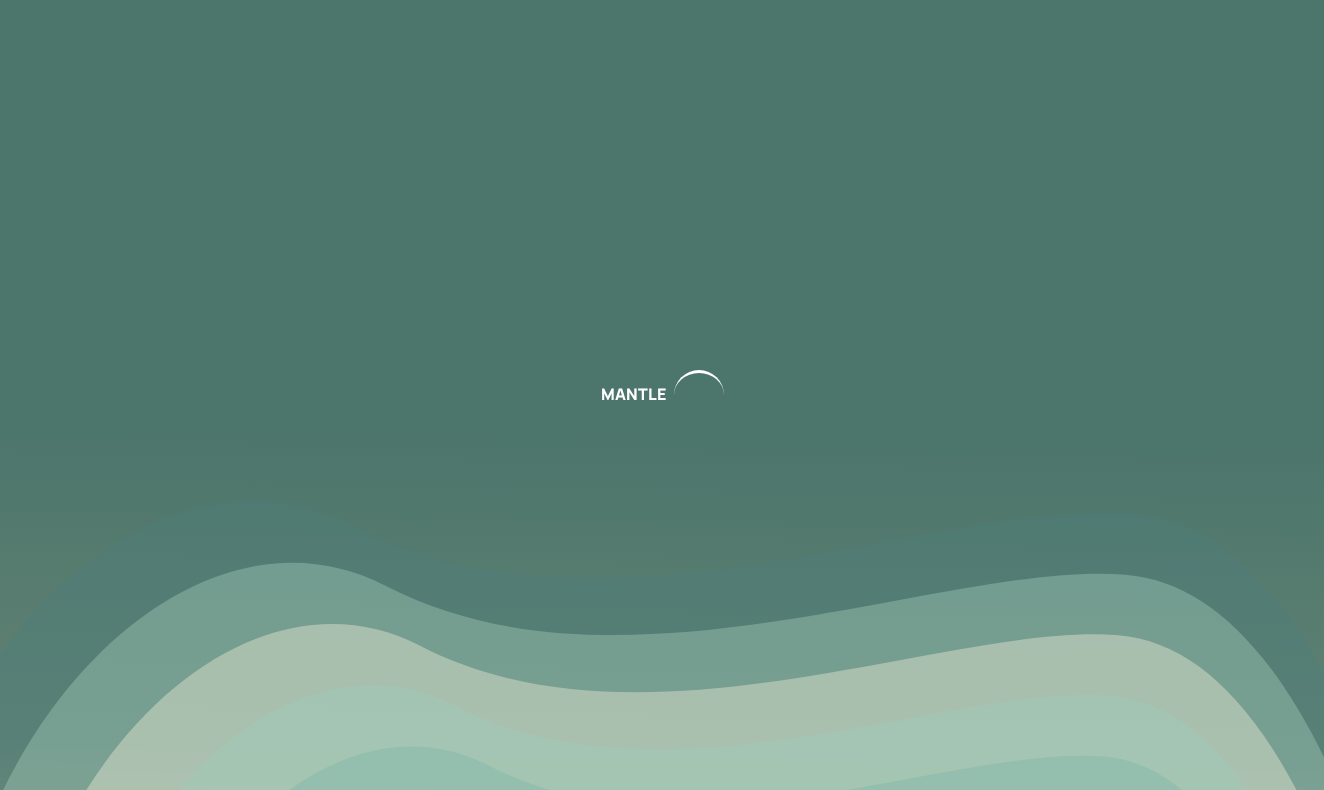 scroll, scrollTop: 0, scrollLeft: 0, axis: both 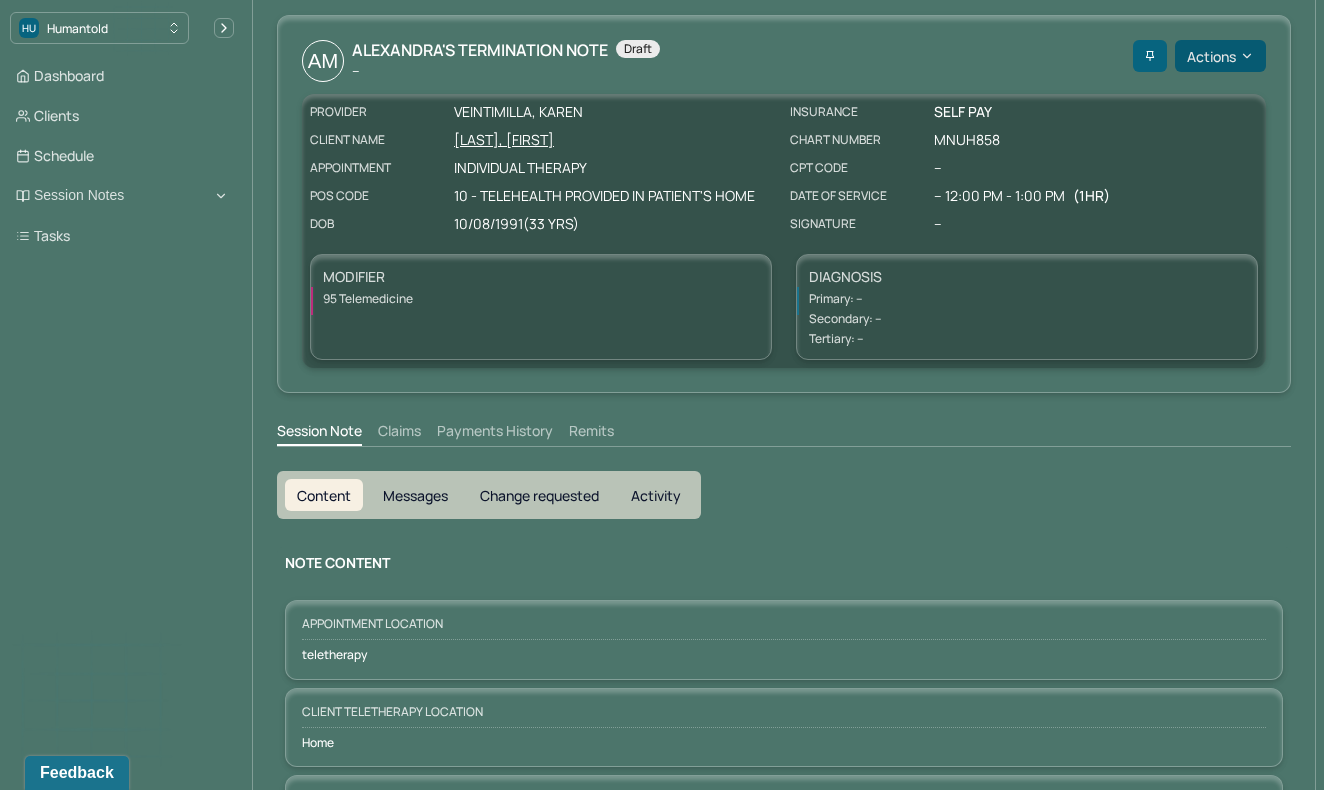 click on "Actions" at bounding box center (1220, 56) 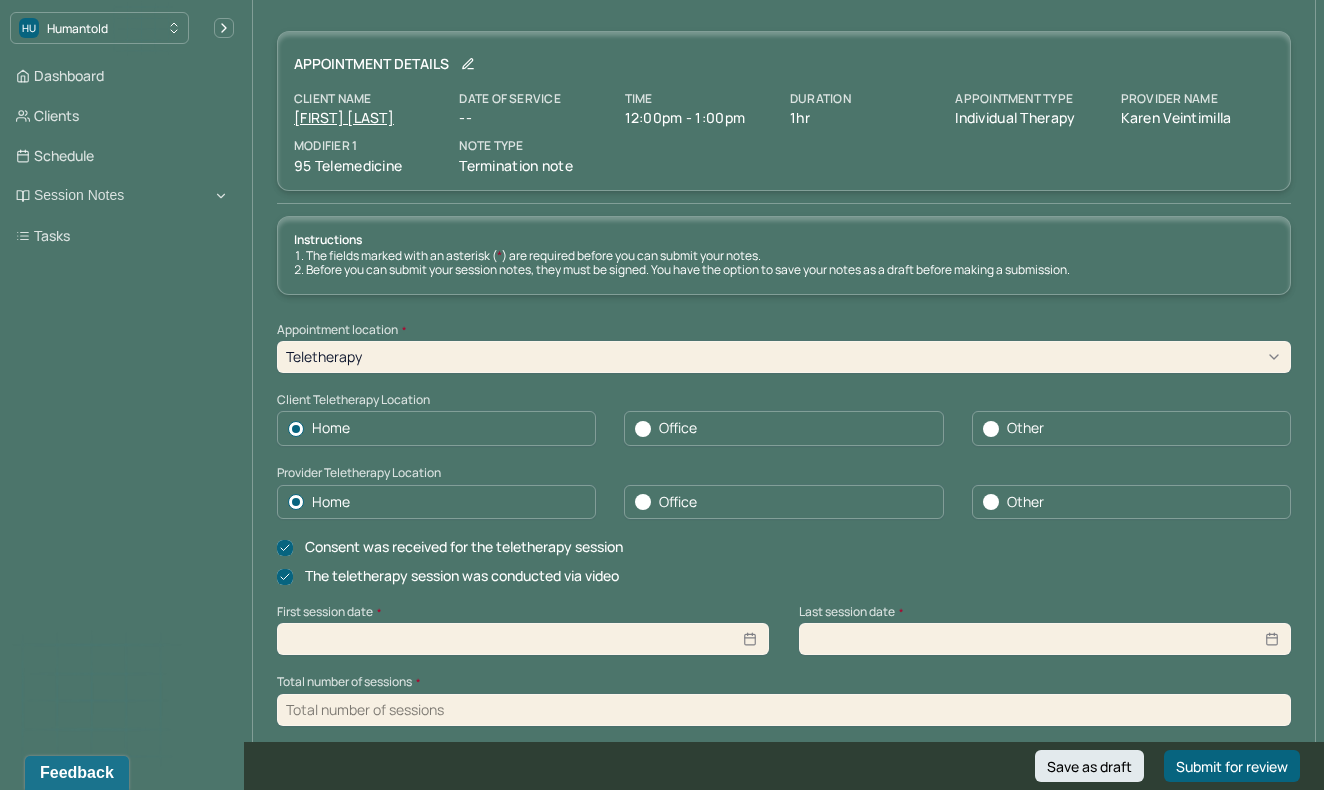 click on "Provider name" at bounding box center [1197, 99] 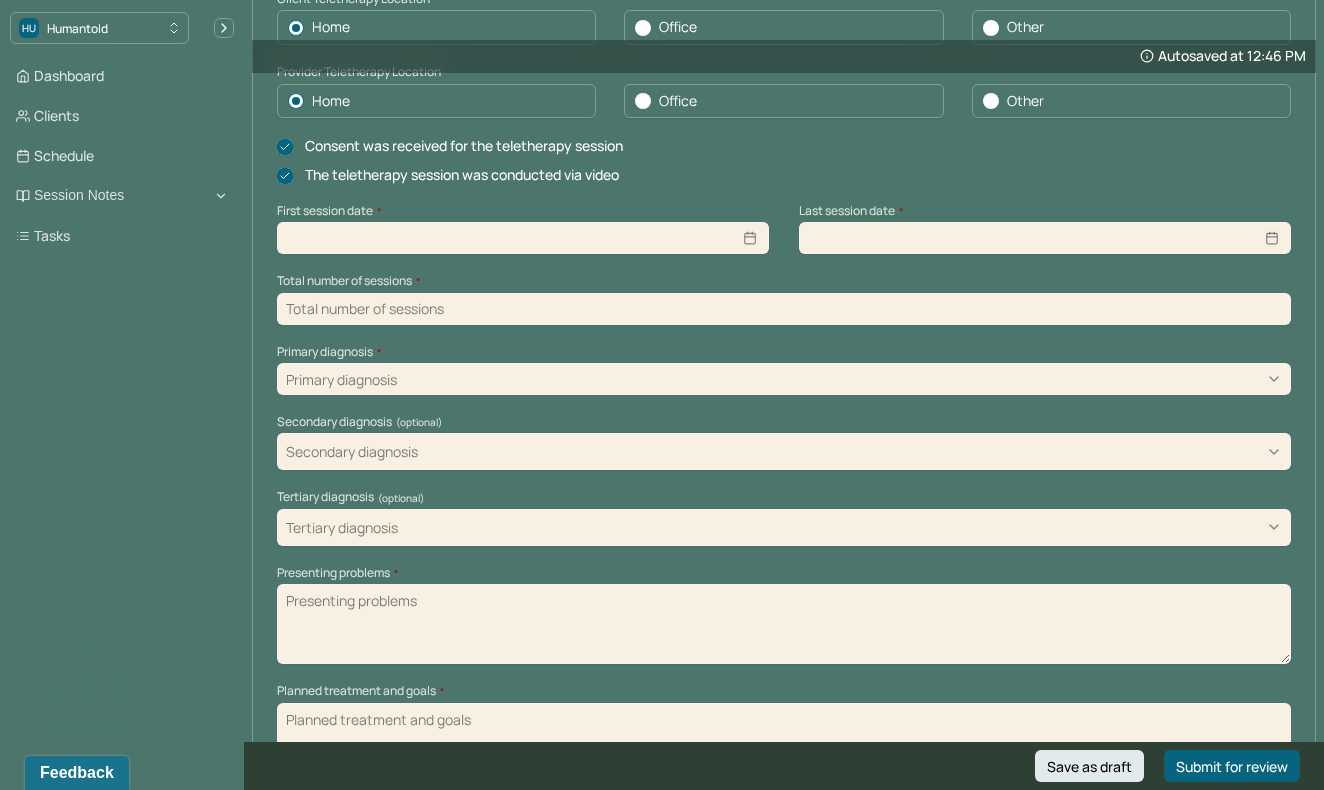 scroll, scrollTop: 435, scrollLeft: 0, axis: vertical 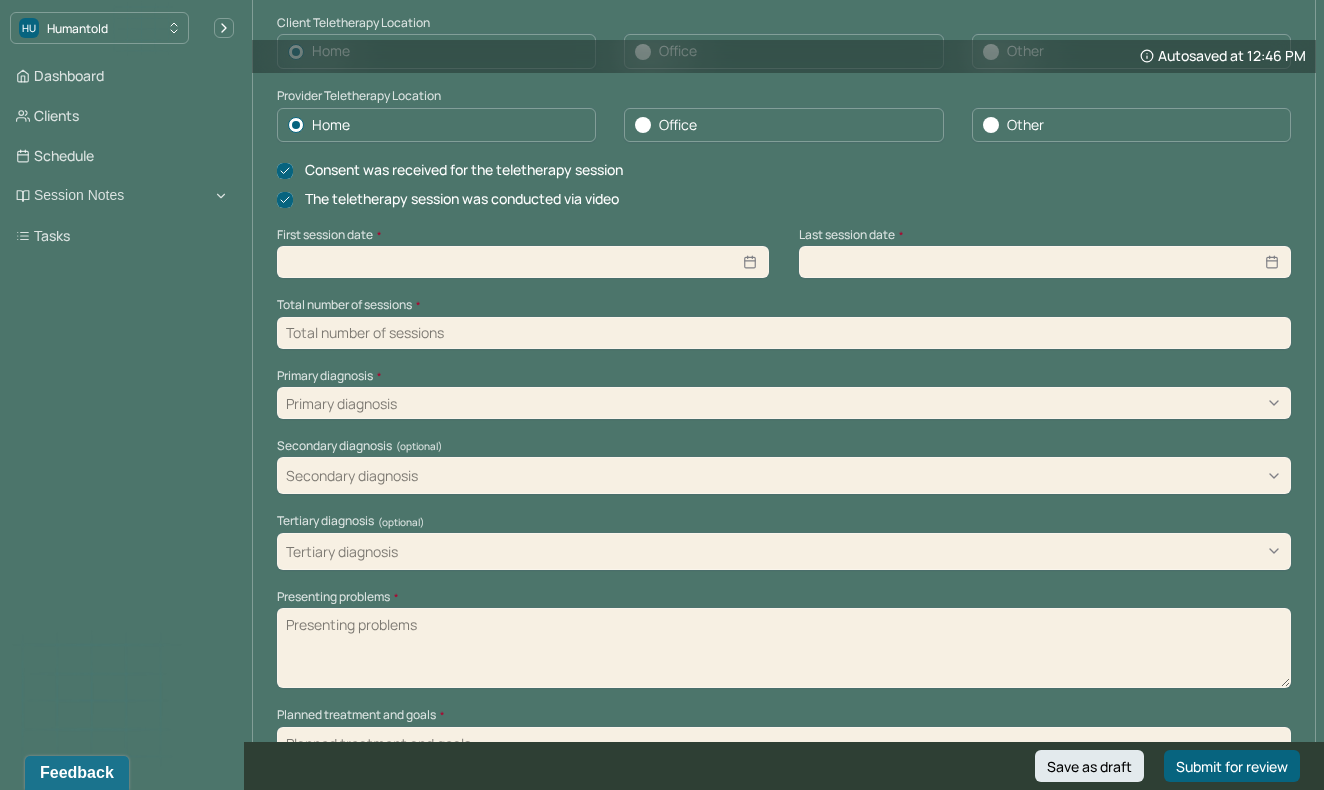 click at bounding box center (523, 262) 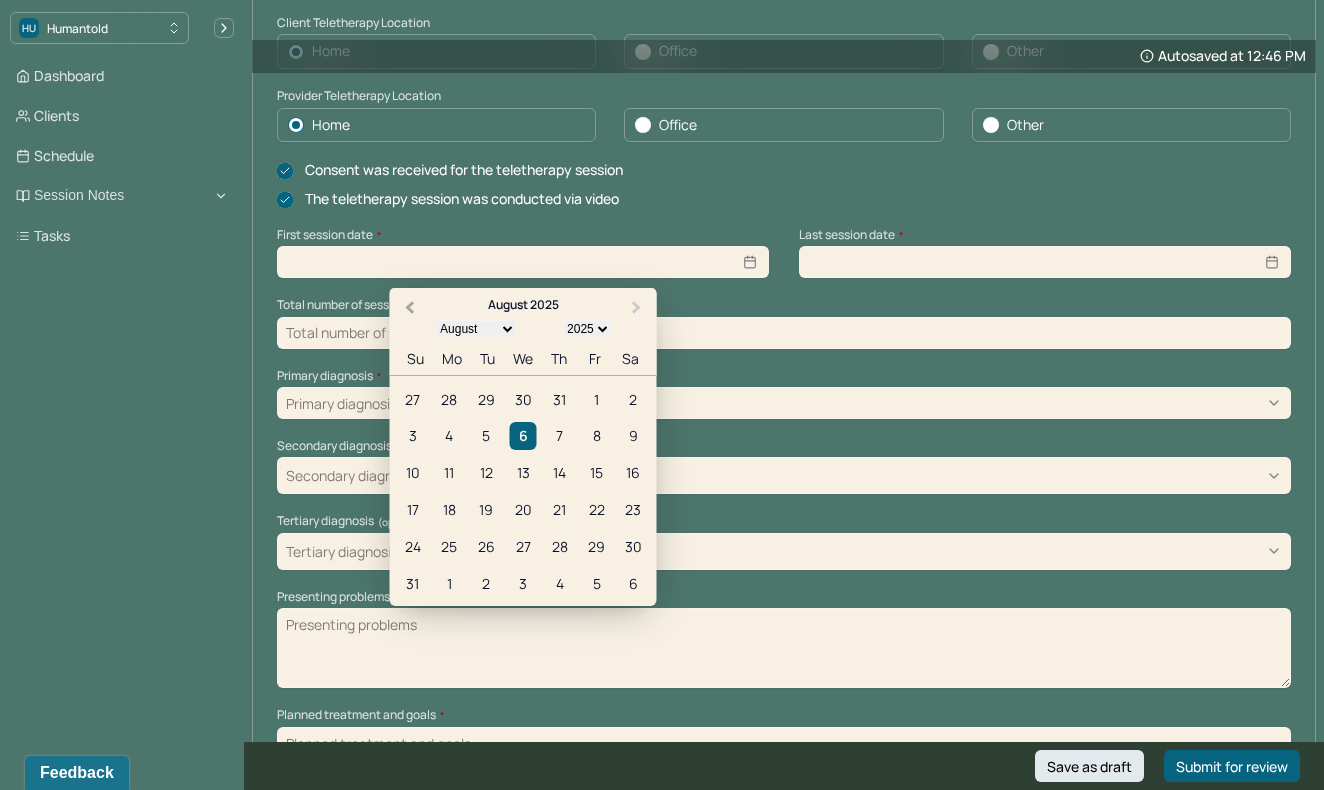 click on "Previous Month" at bounding box center [410, 308] 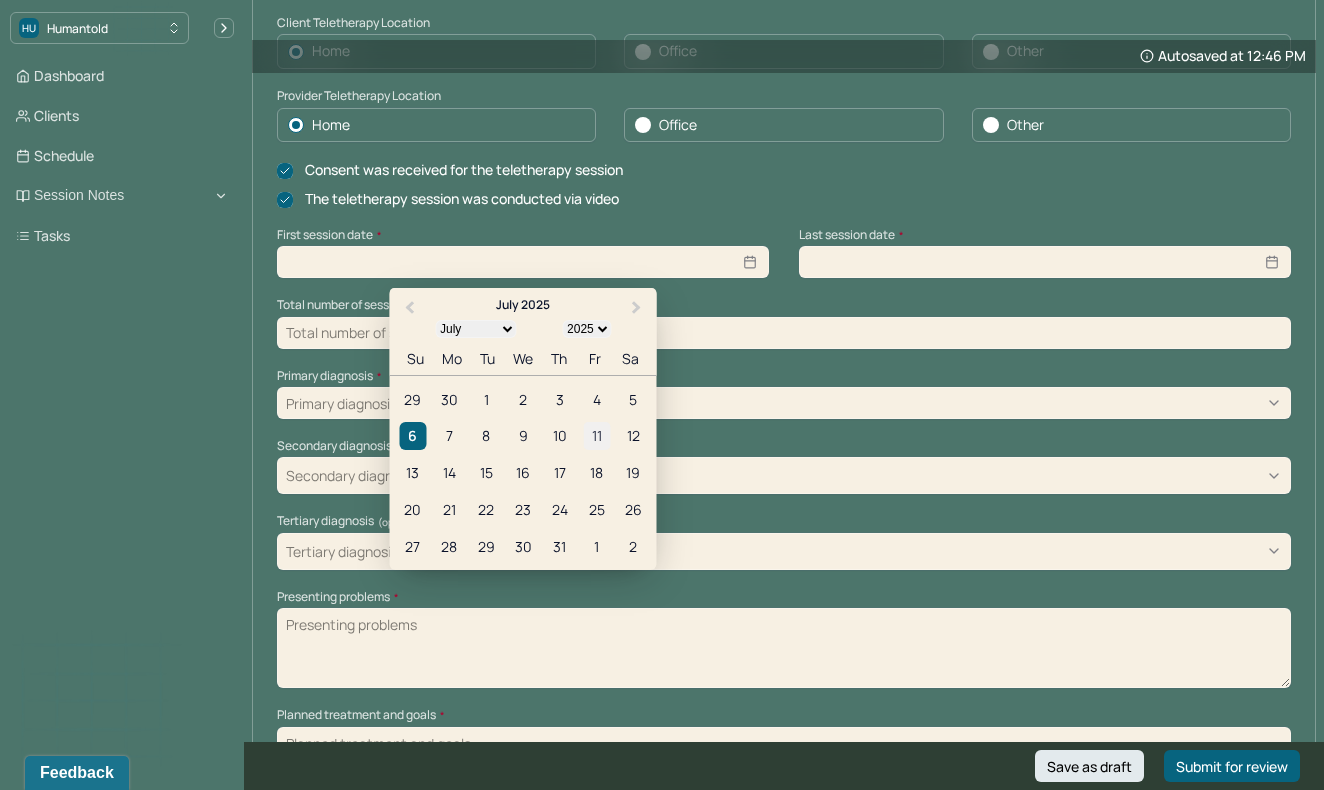 click on "11" at bounding box center [596, 436] 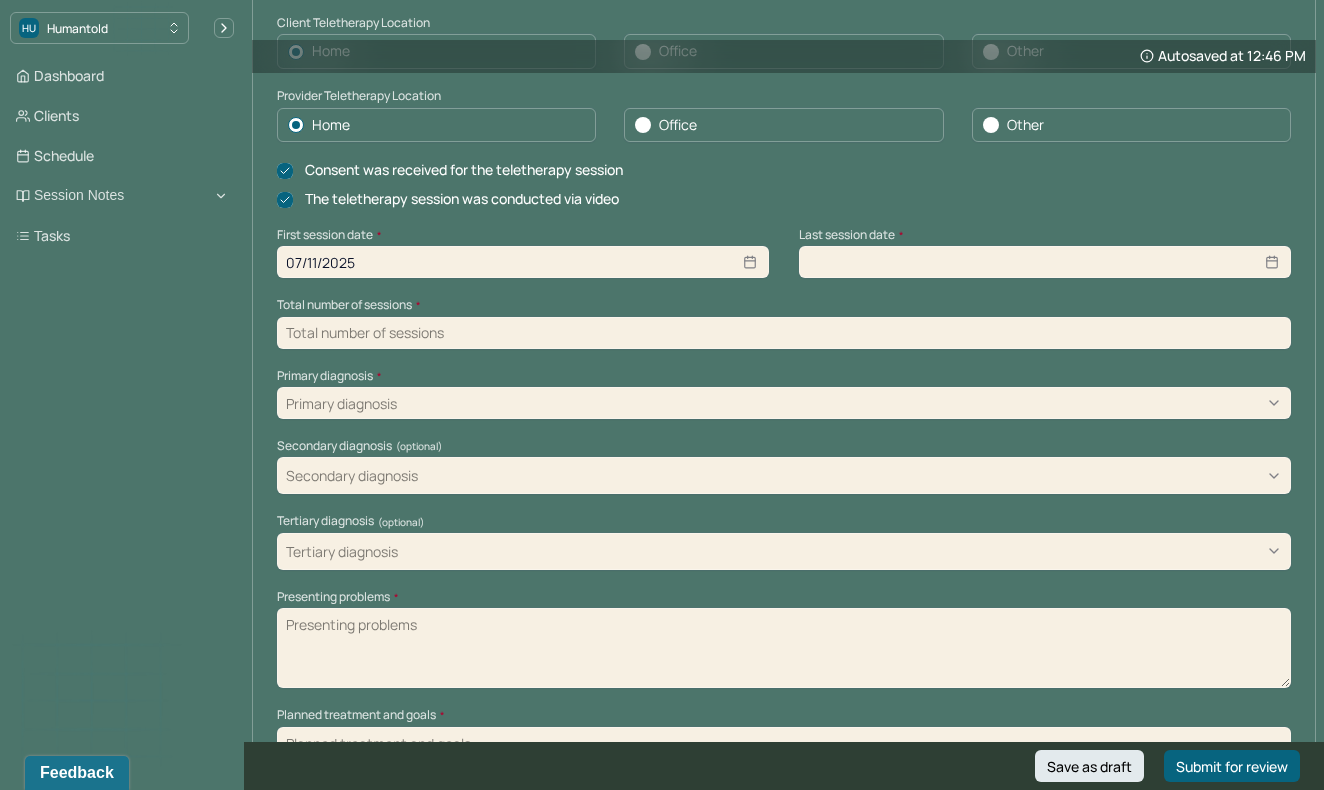 click on "Instructions The fields marked with an asterisk ( * ) are required before you can submit your notes. Before you can submit your session notes, they must be signed. You have the option to save your notes as a draft before making a submission. Appointment location * Teletherapy Client Teletherapy Location Home Office Other Provider Teletherapy Location Home Office Other Consent was received for the teletherapy session The teletherapy session was conducted via video First session date * 07/11/2025 Last session date * Total number of sessions * Primary diagnosis * Primary diagnosis Secondary diagnosis (optional) Secondary diagnosis Tertiary diagnosis (optional) Tertiary diagnosis Presenting problems * Planned treatment and goals * Course of treatment * Patient final condition * Prognosis * Reason for termination * Discharge plan and follow-up * Date created * Sign note here Provider's Initials * Save as draft Submit for review" at bounding box center [784, 666] 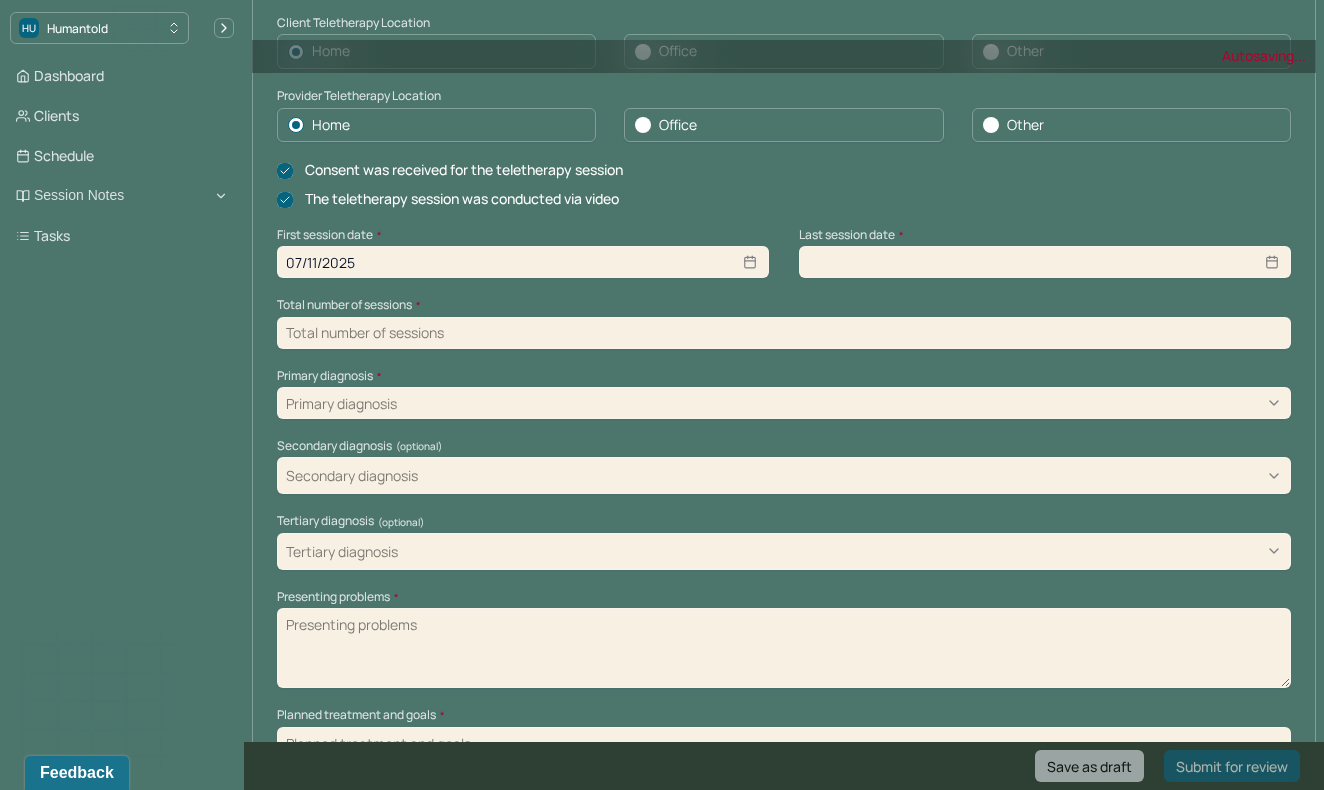 click at bounding box center [1045, 262] 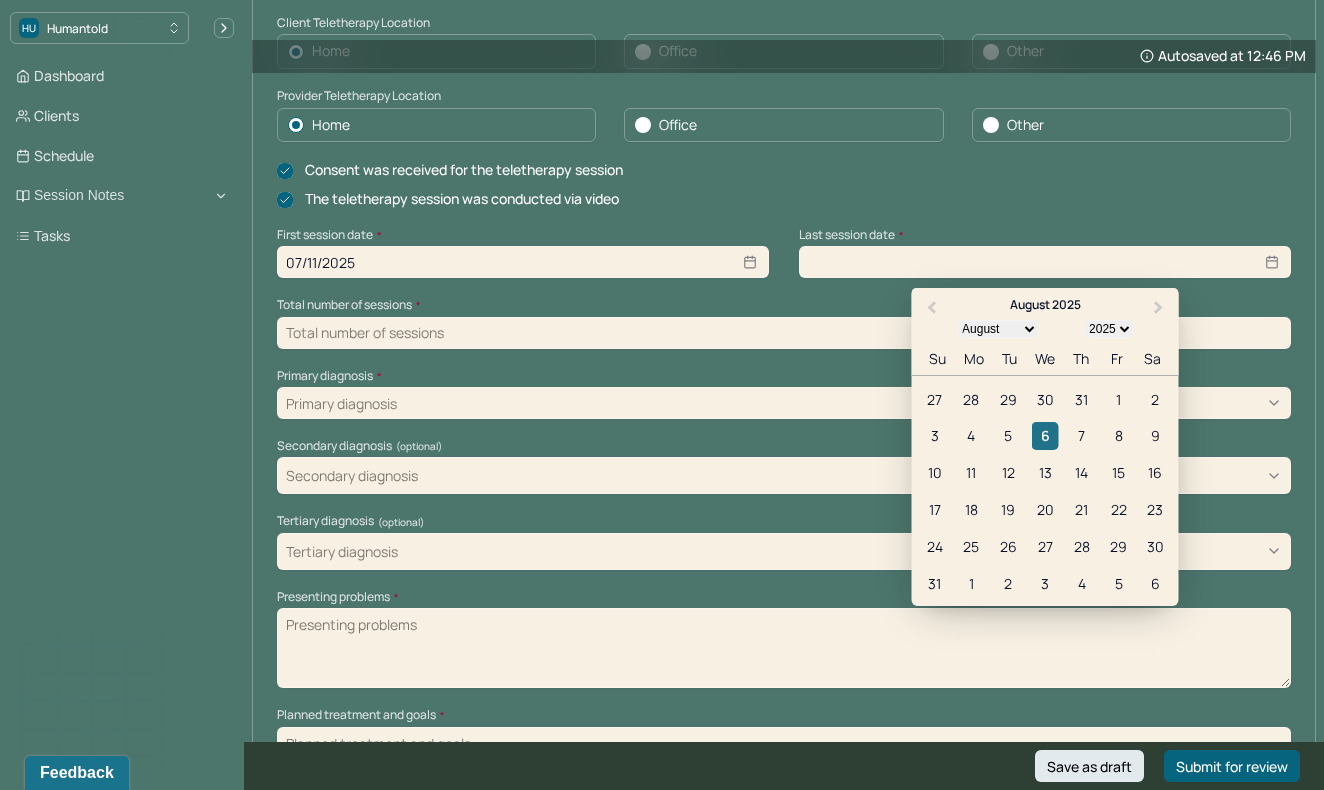click on "6" at bounding box center (1045, 436) 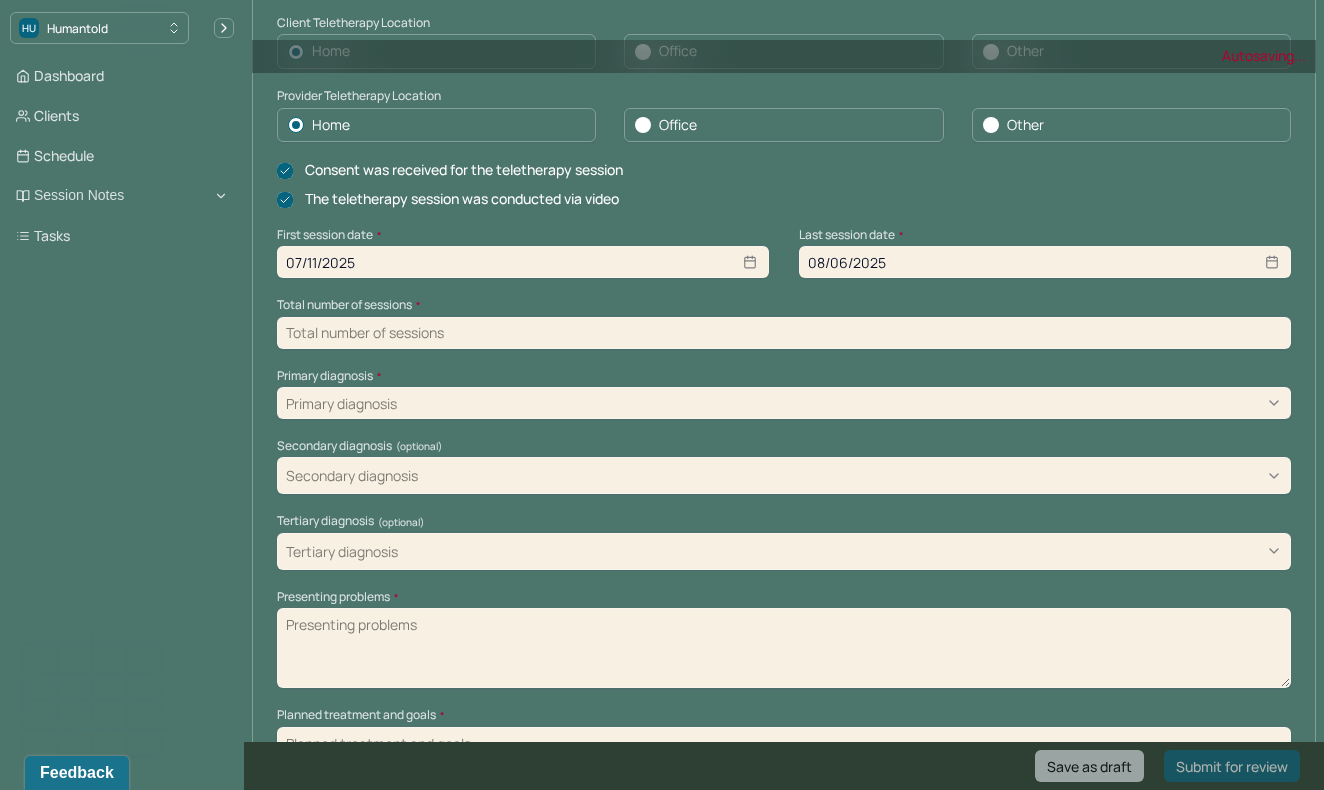 click at bounding box center (784, 333) 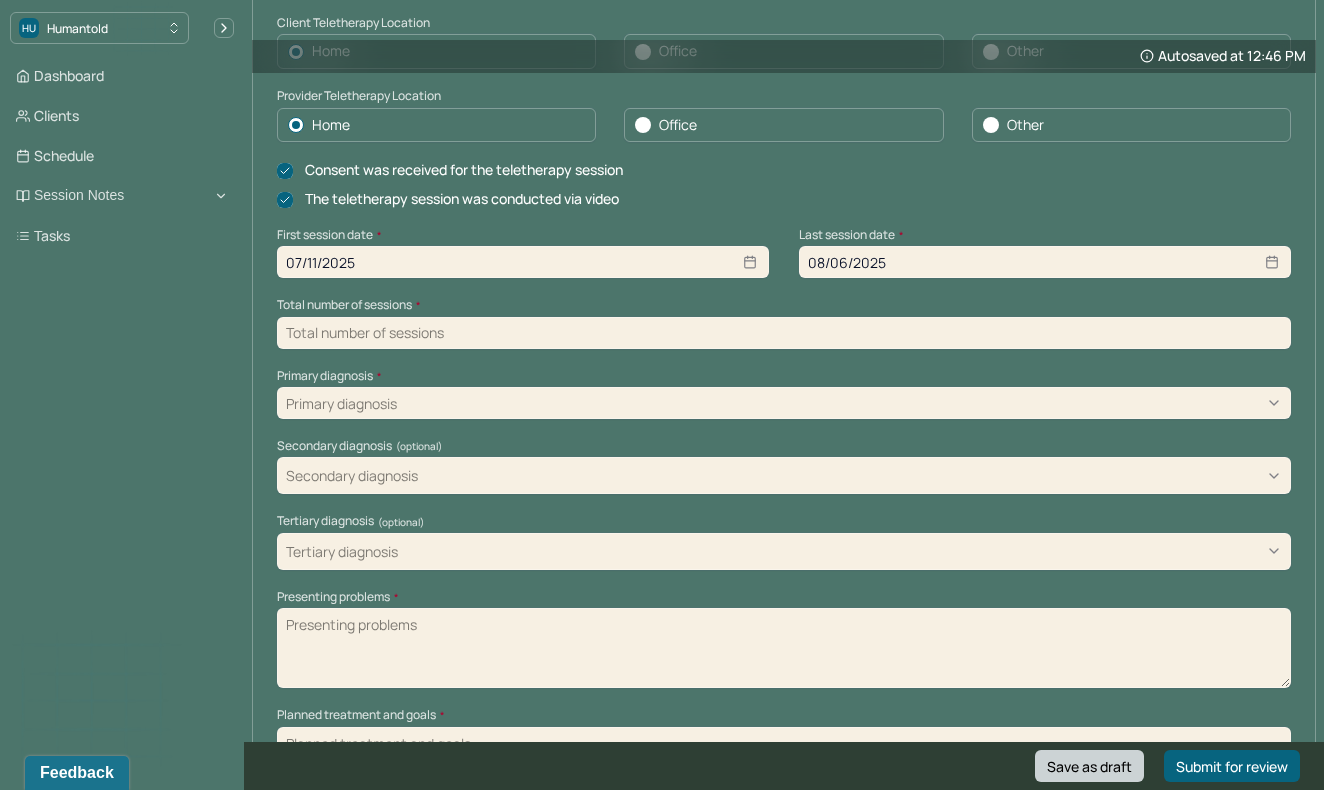 click on "Save as draft" at bounding box center [1089, 766] 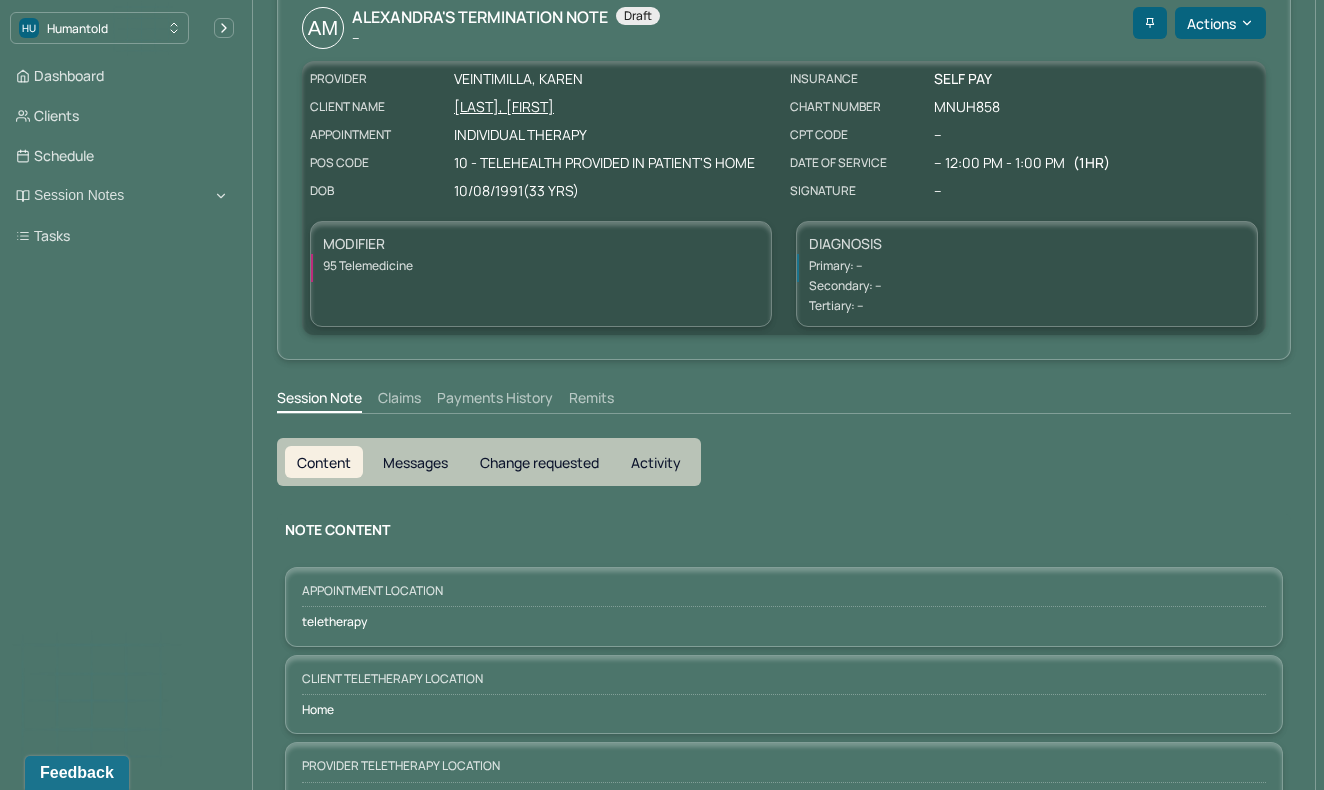 scroll, scrollTop: 0, scrollLeft: 0, axis: both 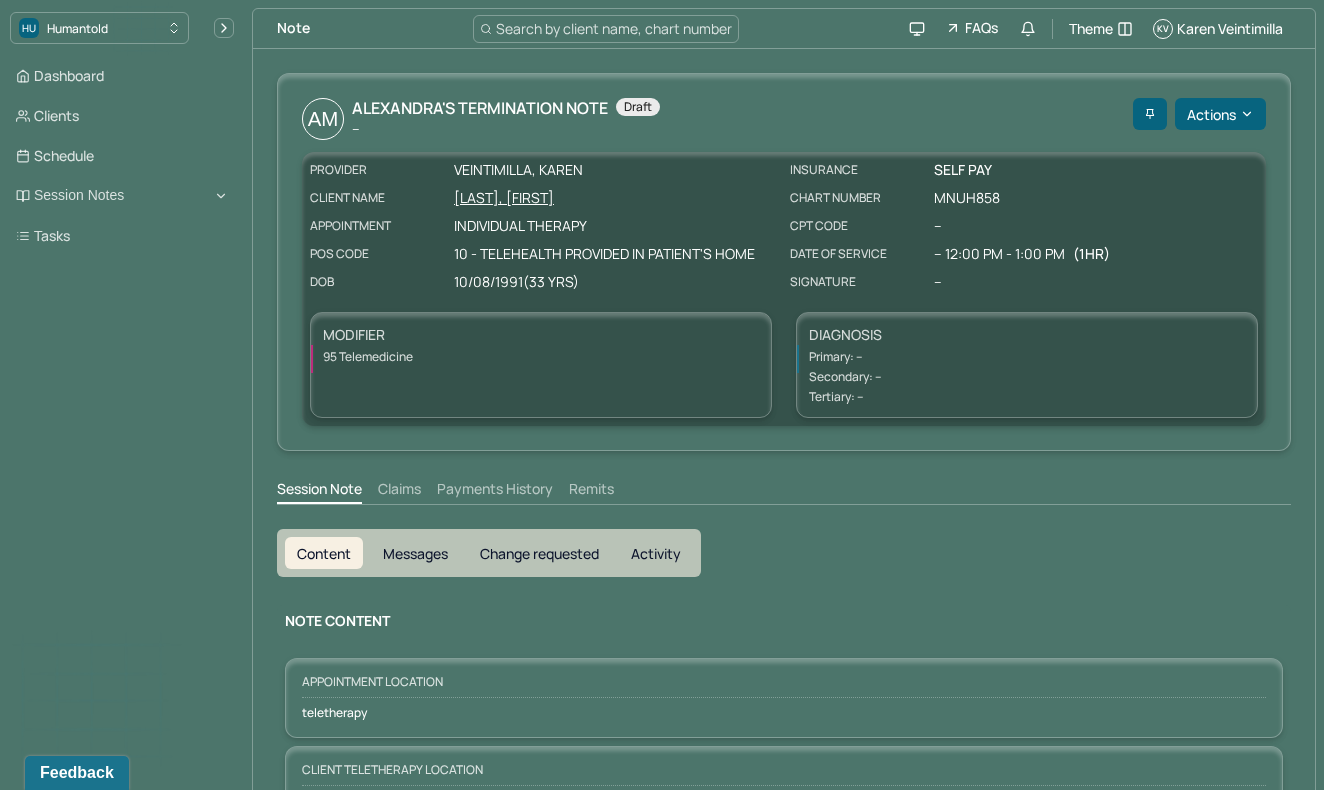 click on "[LAST], [FIRST]" at bounding box center [616, 198] 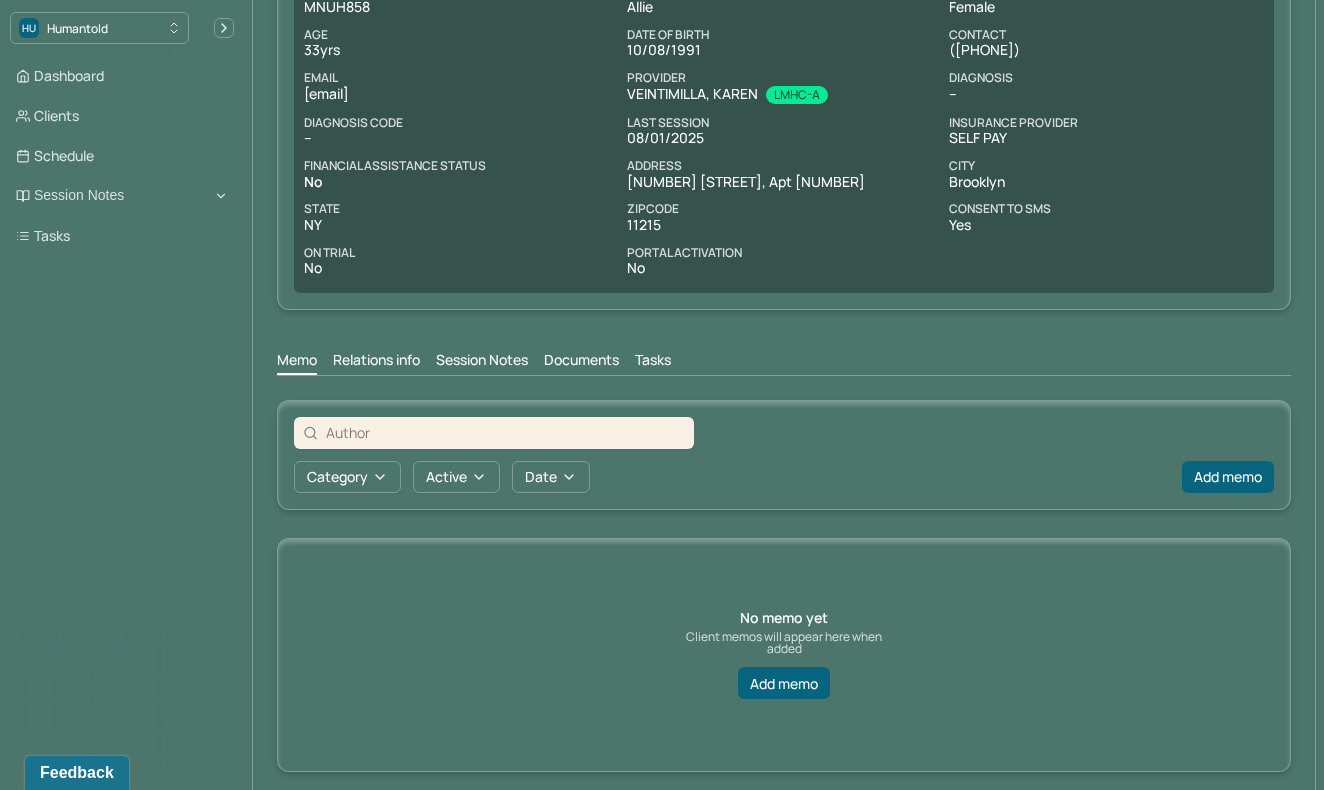 click on "Session Notes" at bounding box center (482, 362) 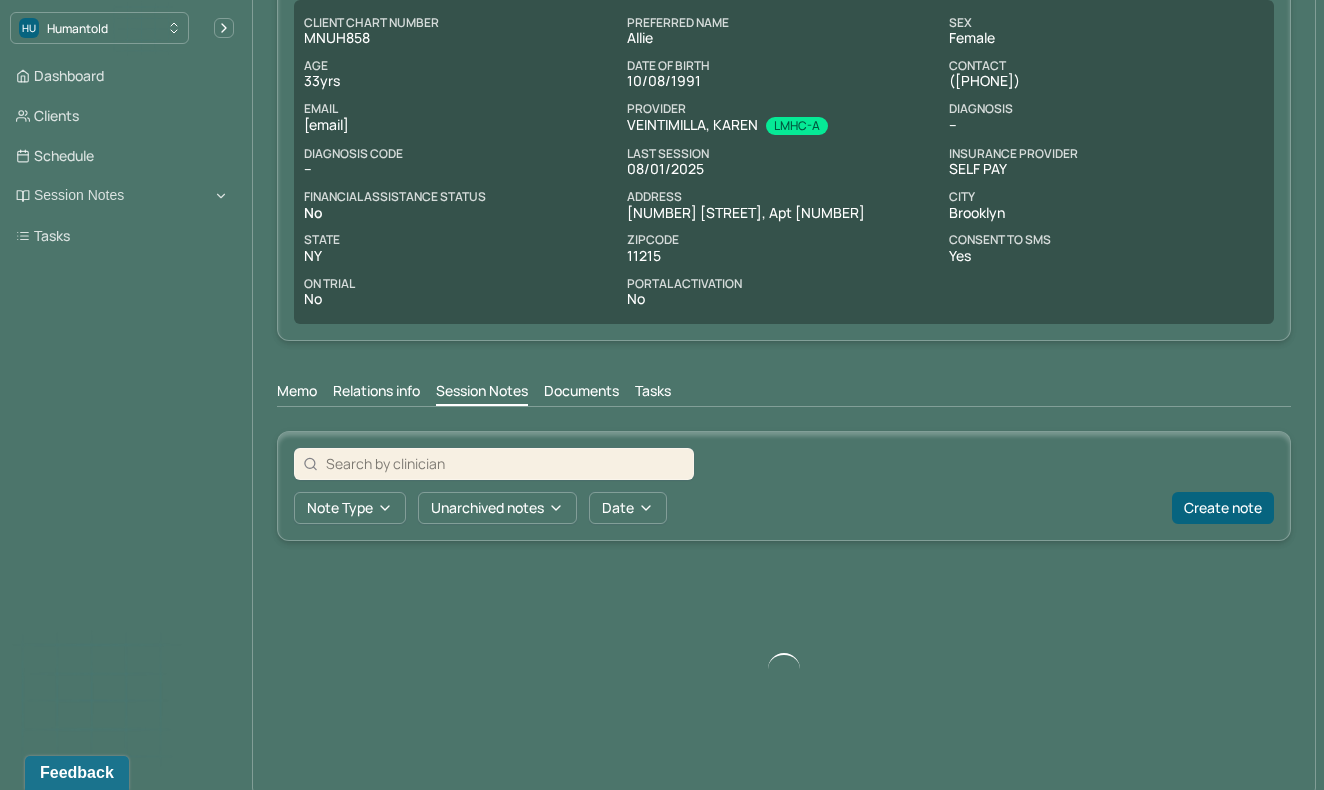 scroll, scrollTop: 155, scrollLeft: 0, axis: vertical 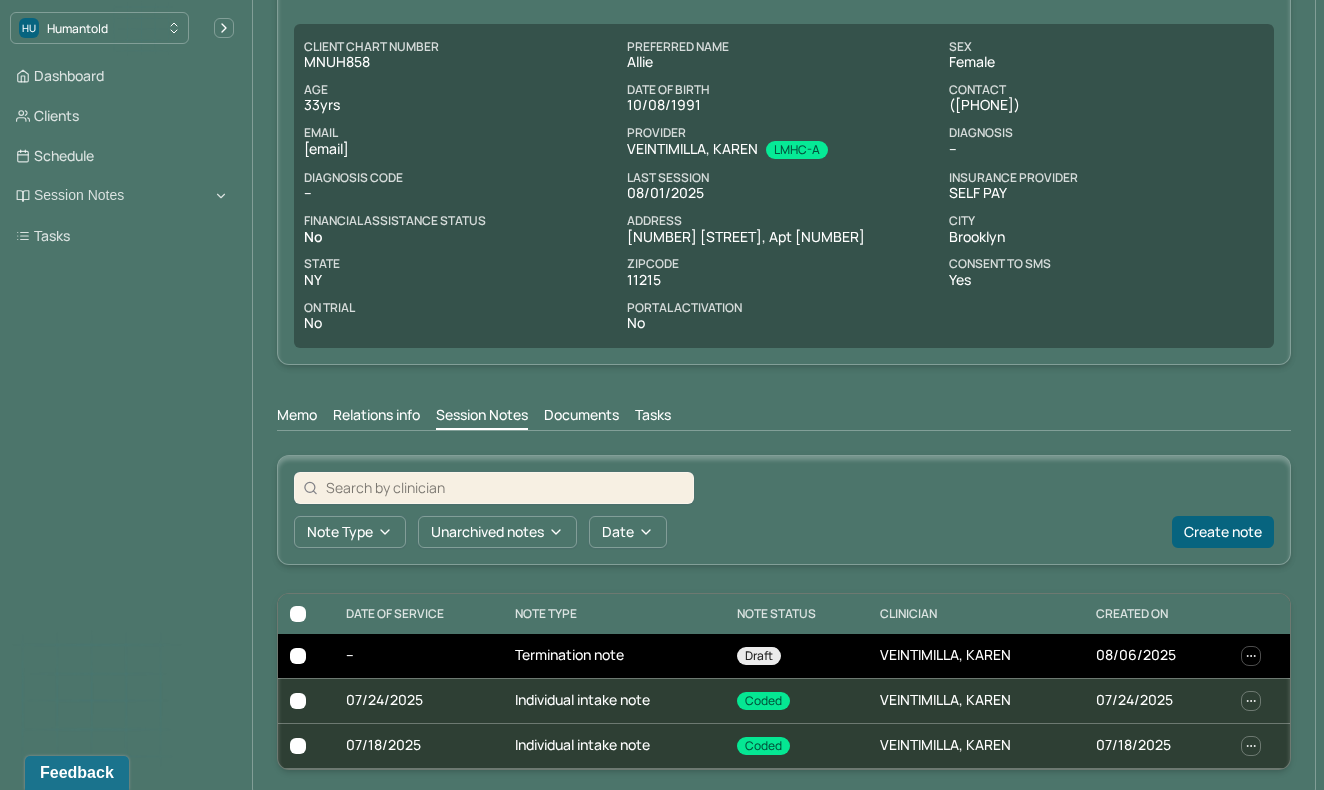 click on "Termination note" at bounding box center [613, 656] 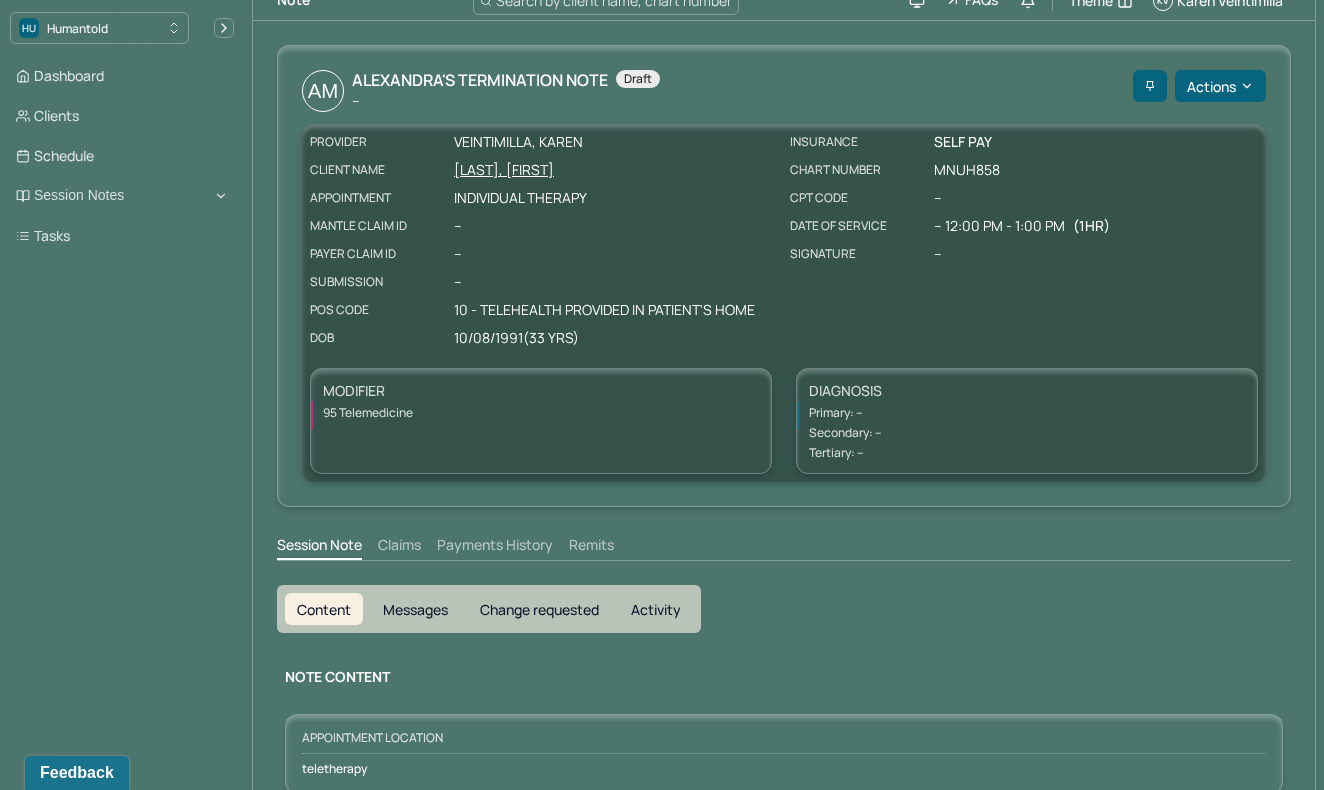 scroll, scrollTop: 27, scrollLeft: 0, axis: vertical 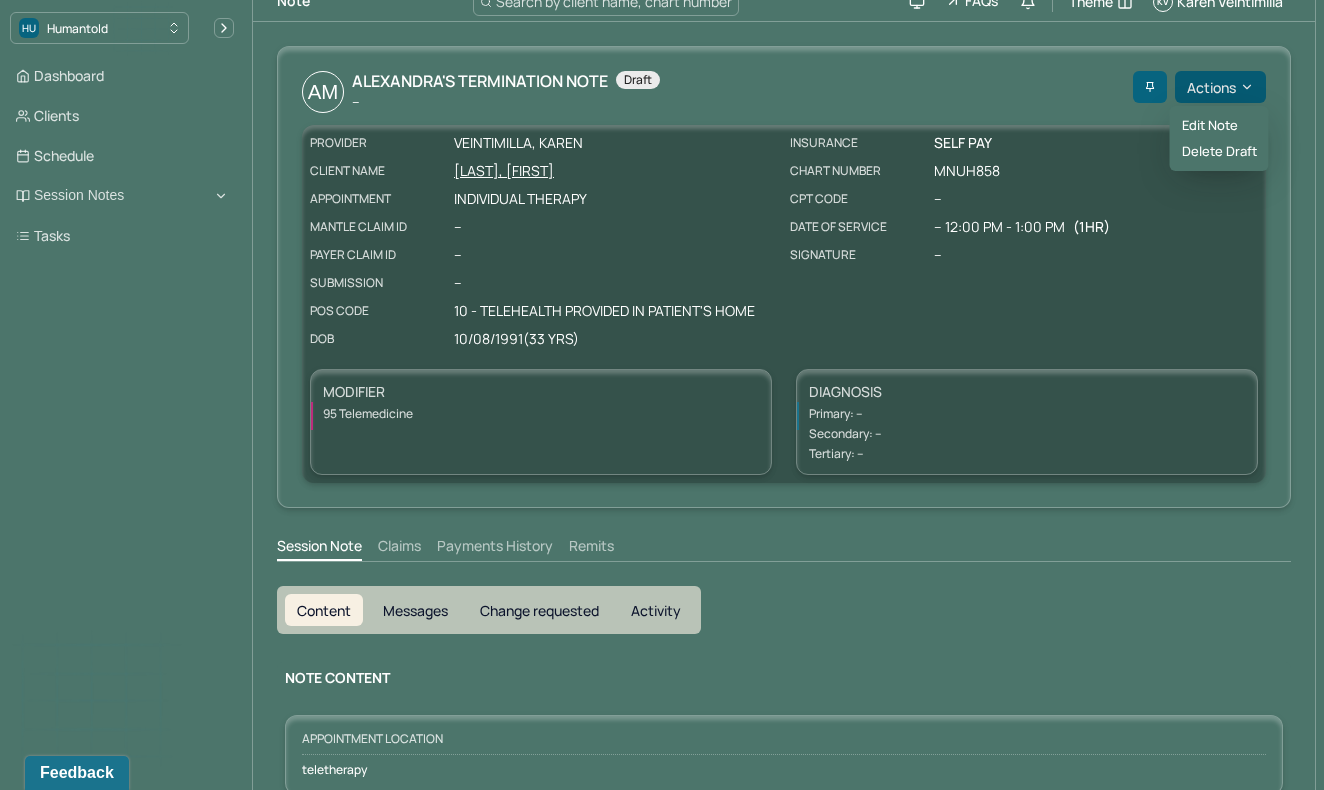 click on "Actions" at bounding box center [1220, 87] 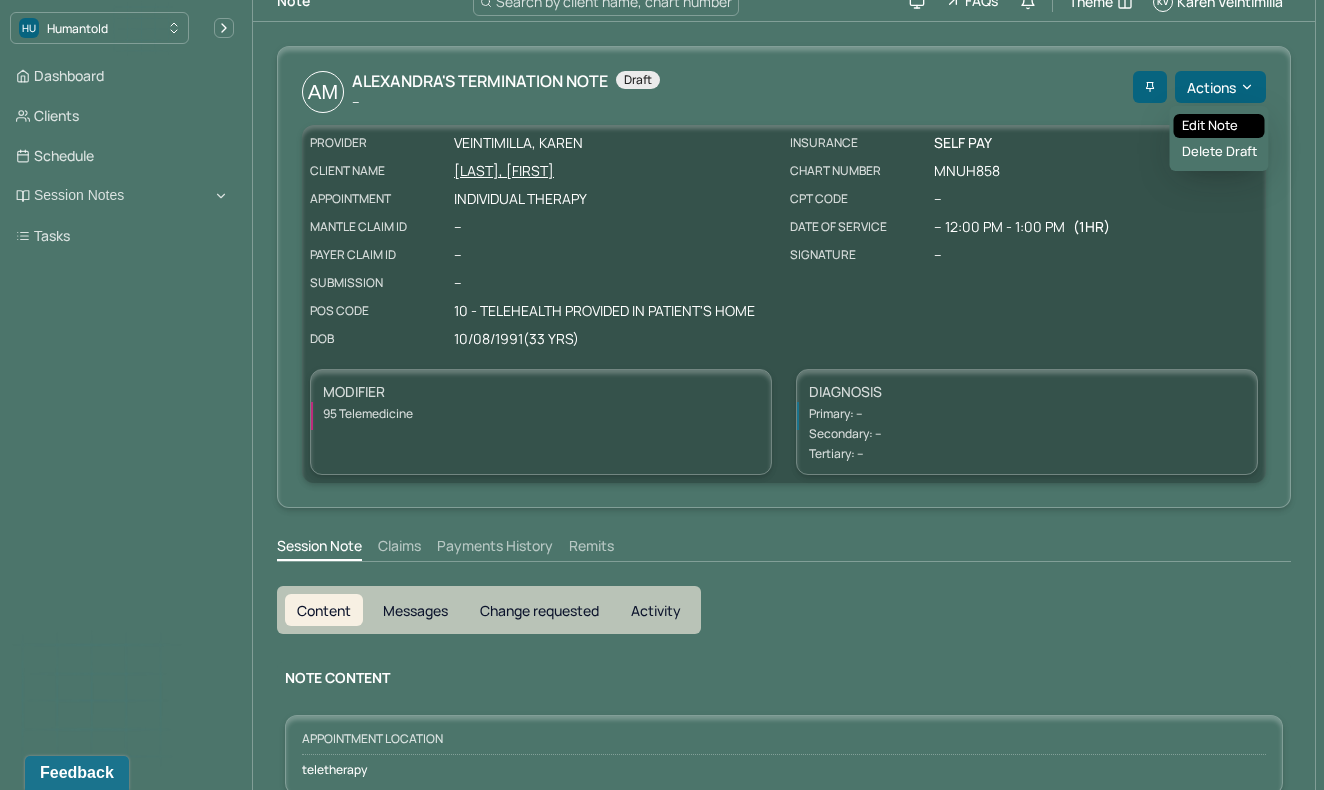 click on "Edit note" at bounding box center (1219, 126) 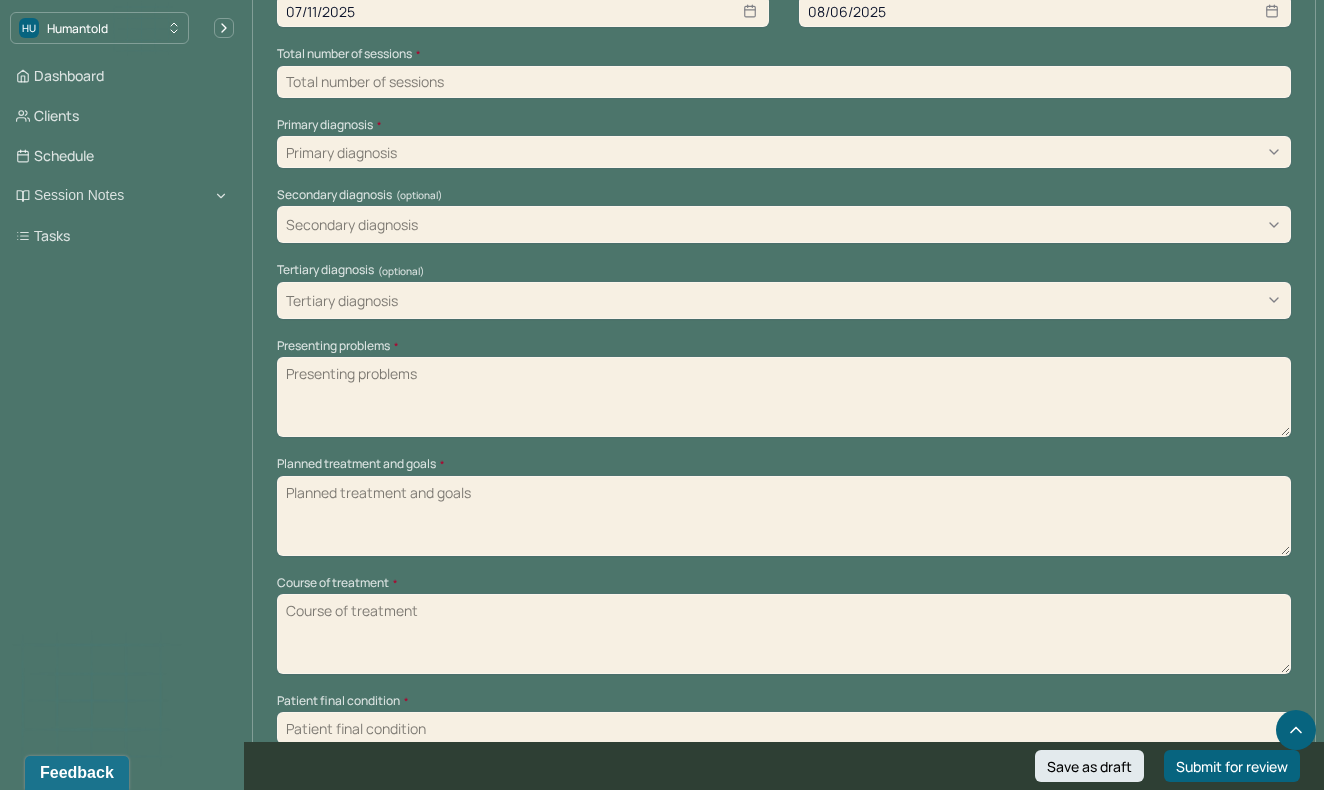 scroll, scrollTop: 686, scrollLeft: 0, axis: vertical 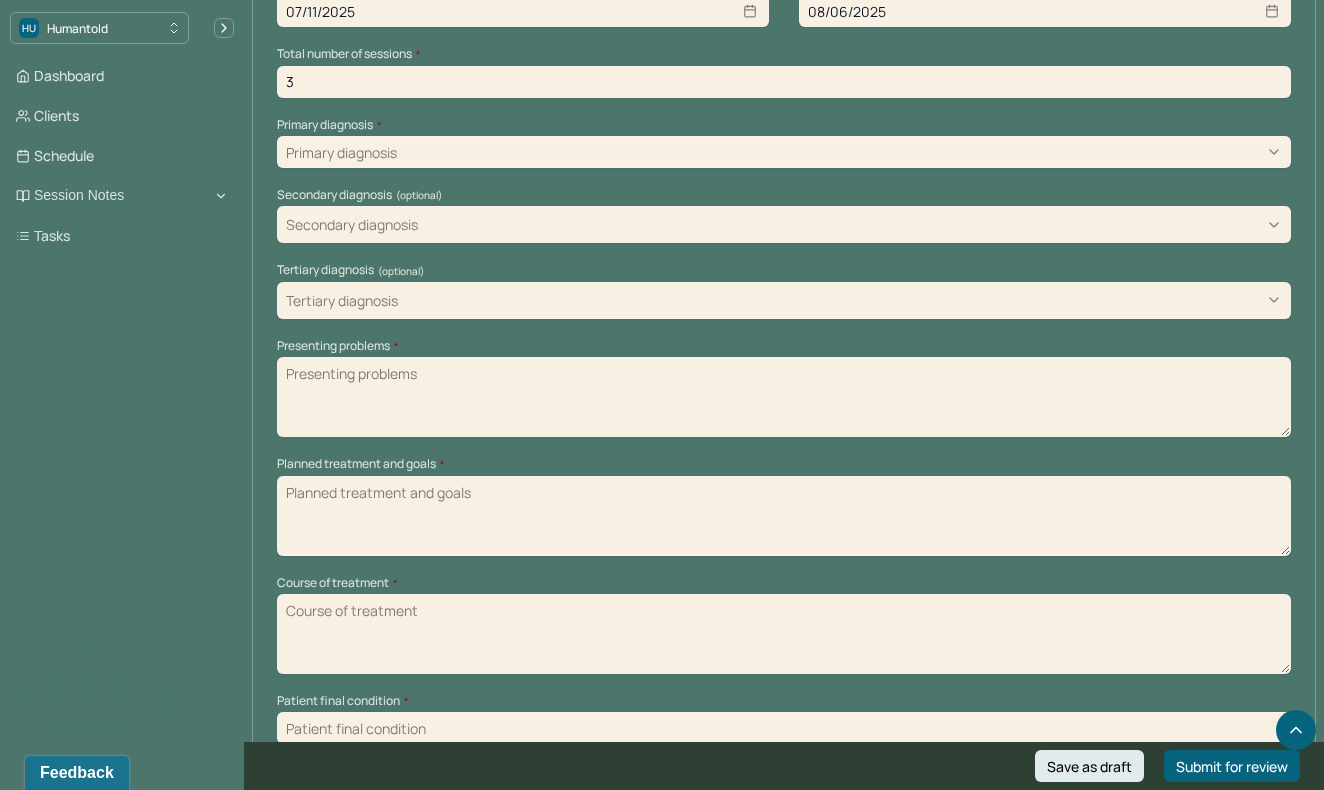 type on "3" 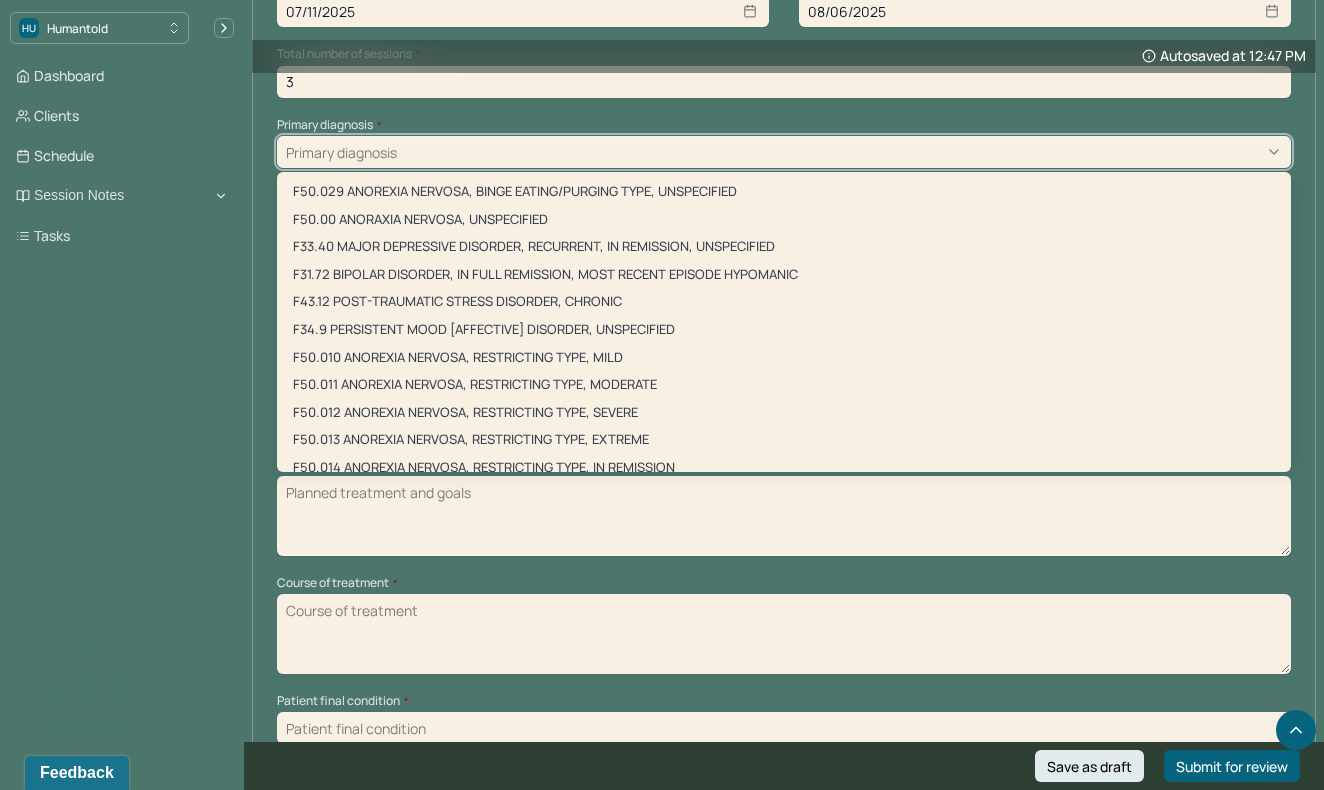 type on "a" 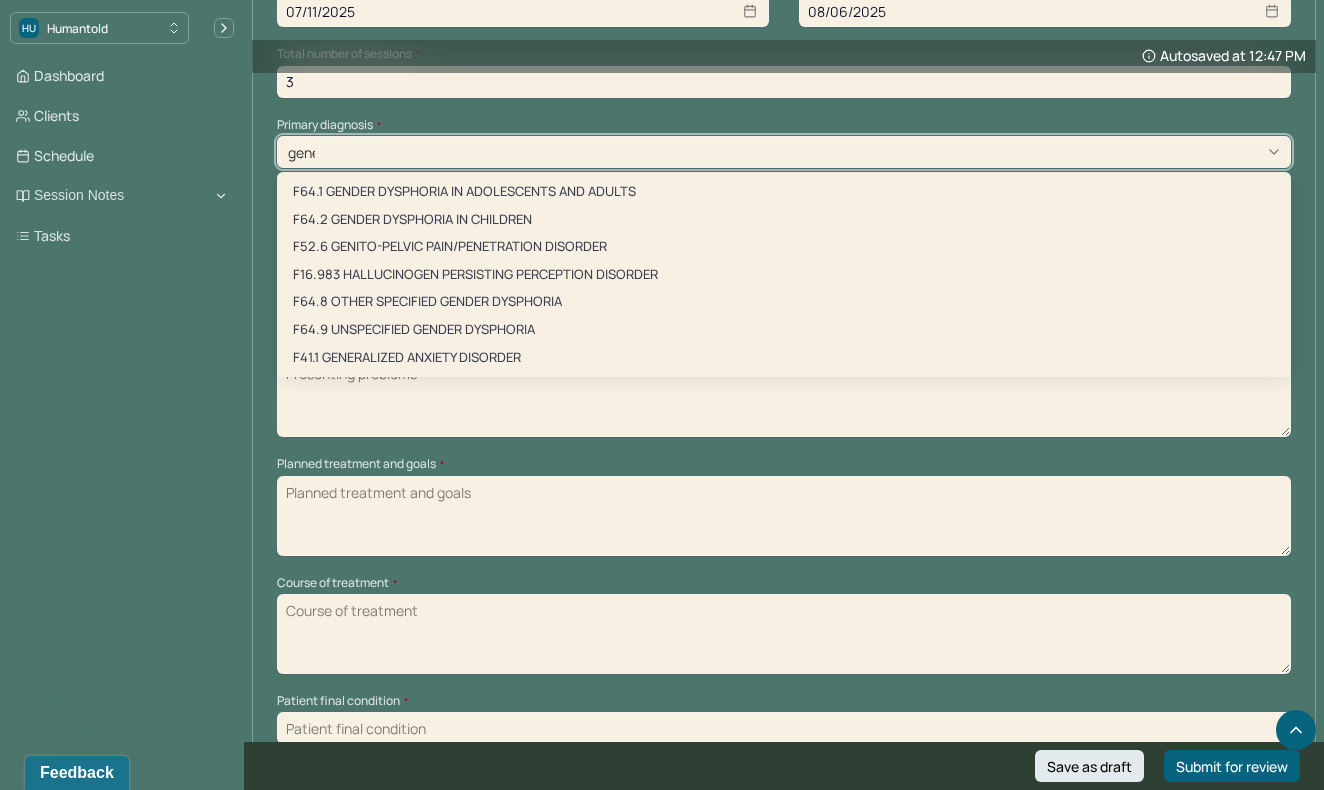 type on "gener" 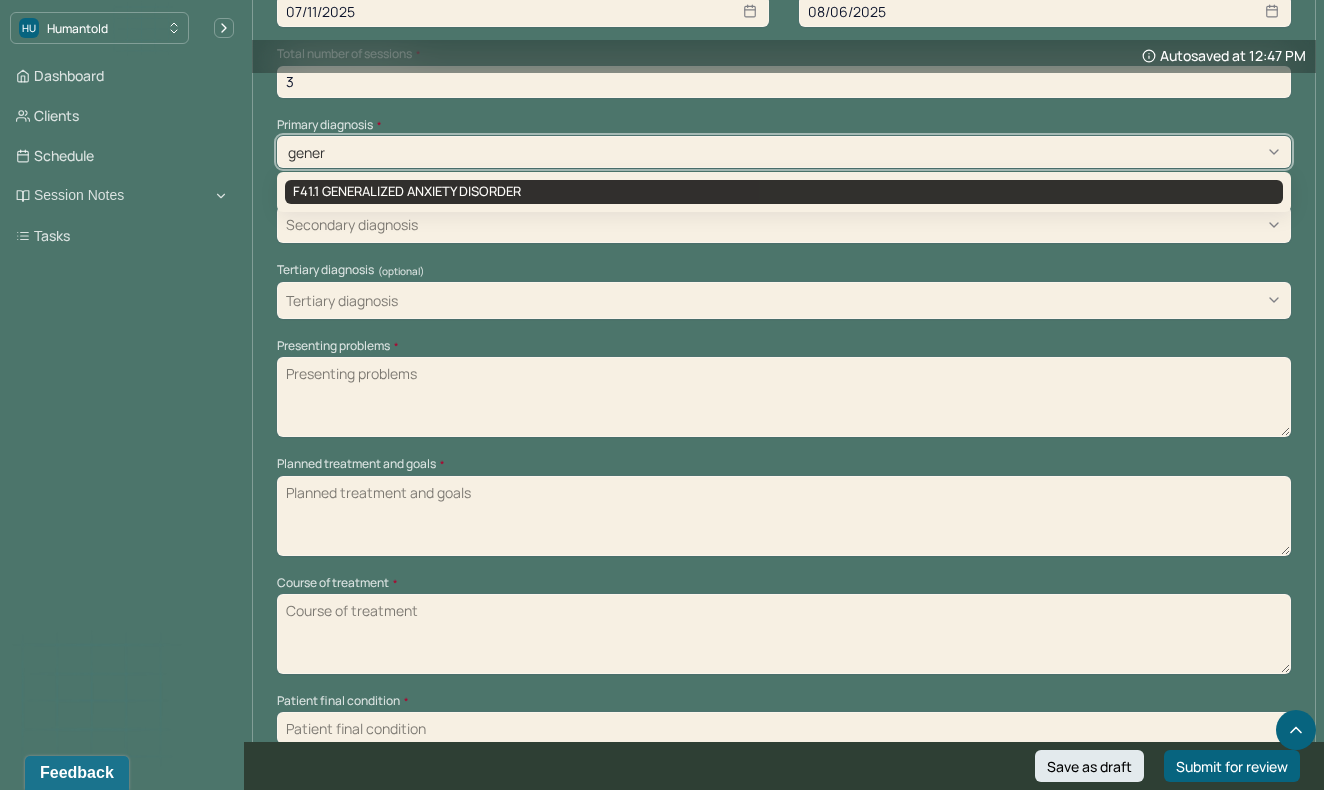 click on "F41.1 GENERALIZED ANXIETY DISORDER" at bounding box center [784, 192] 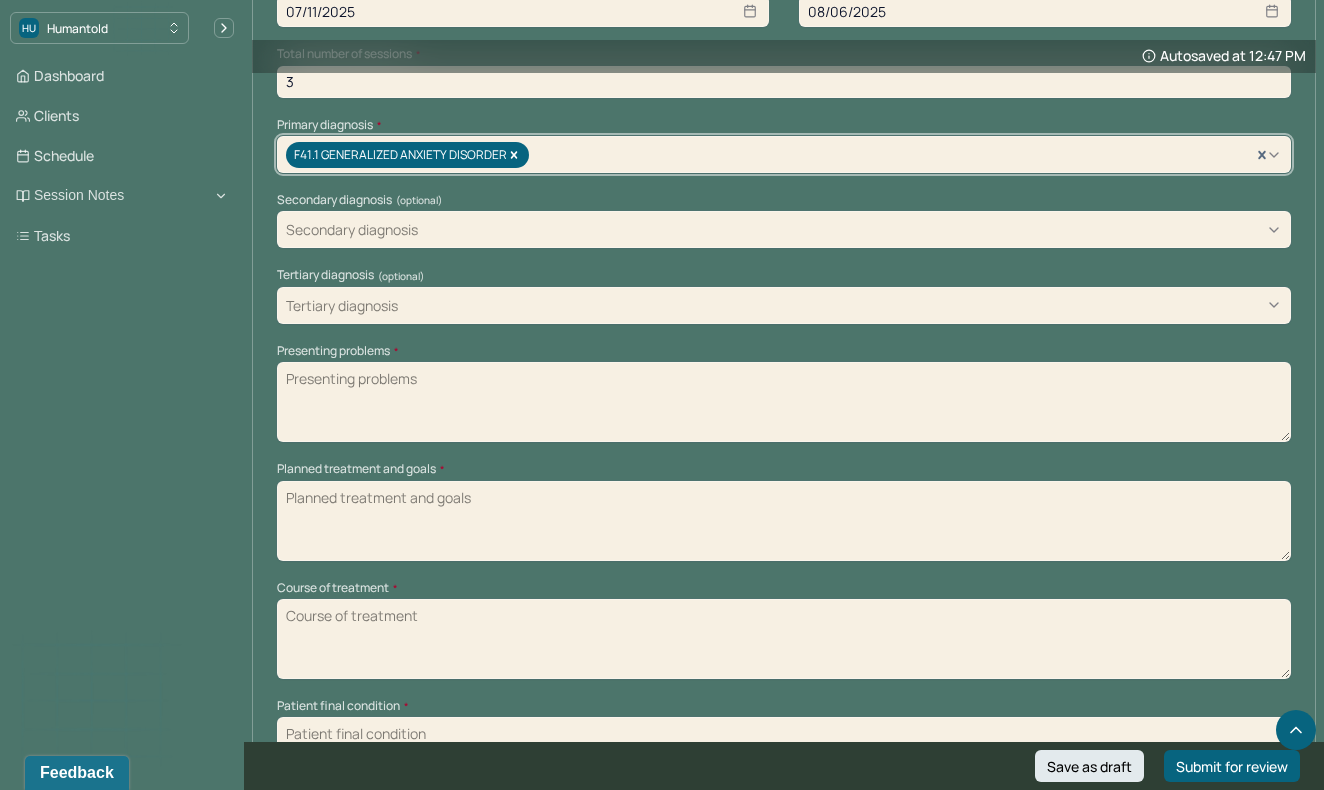 click at bounding box center (842, 305) 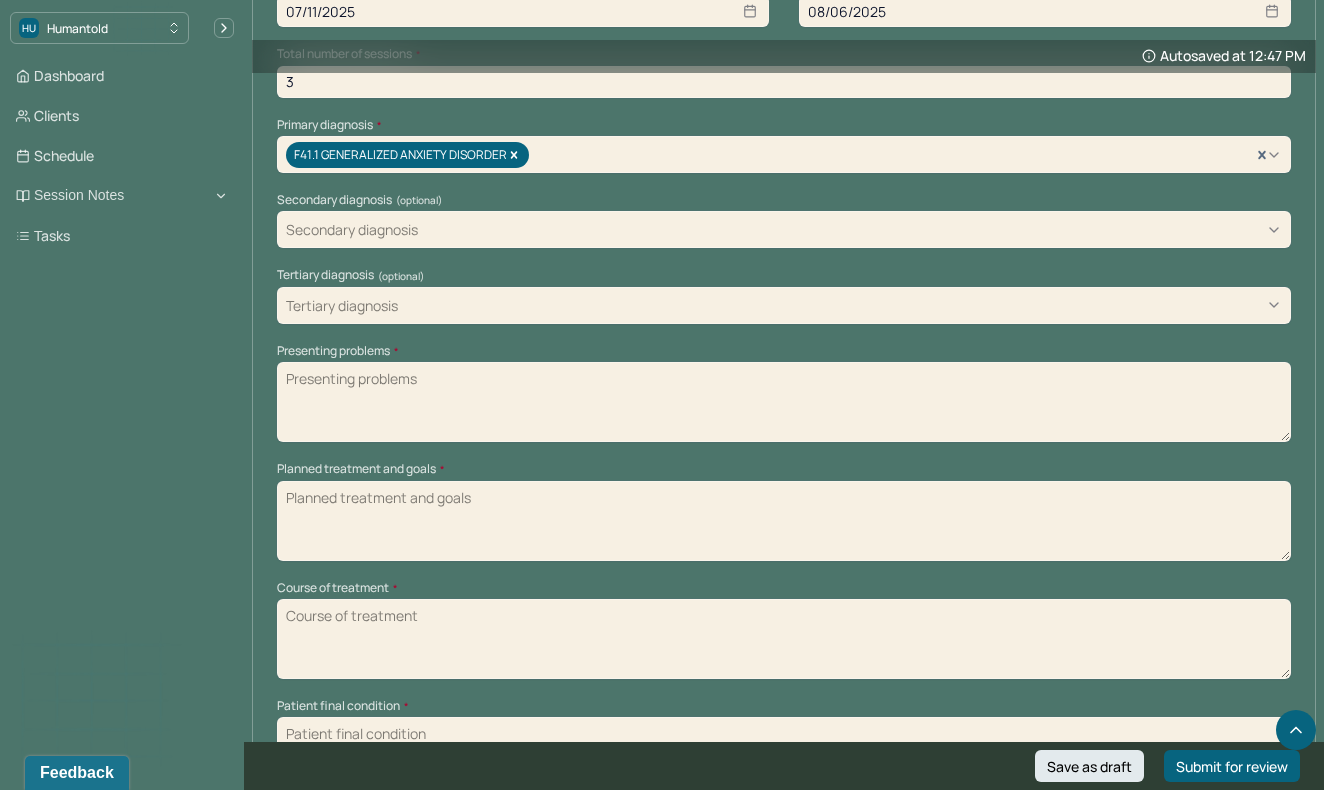 click on "Dashboard Clients Schedule Session Notes Tasks KV [NAME] provider Logout" at bounding box center (122, 415) 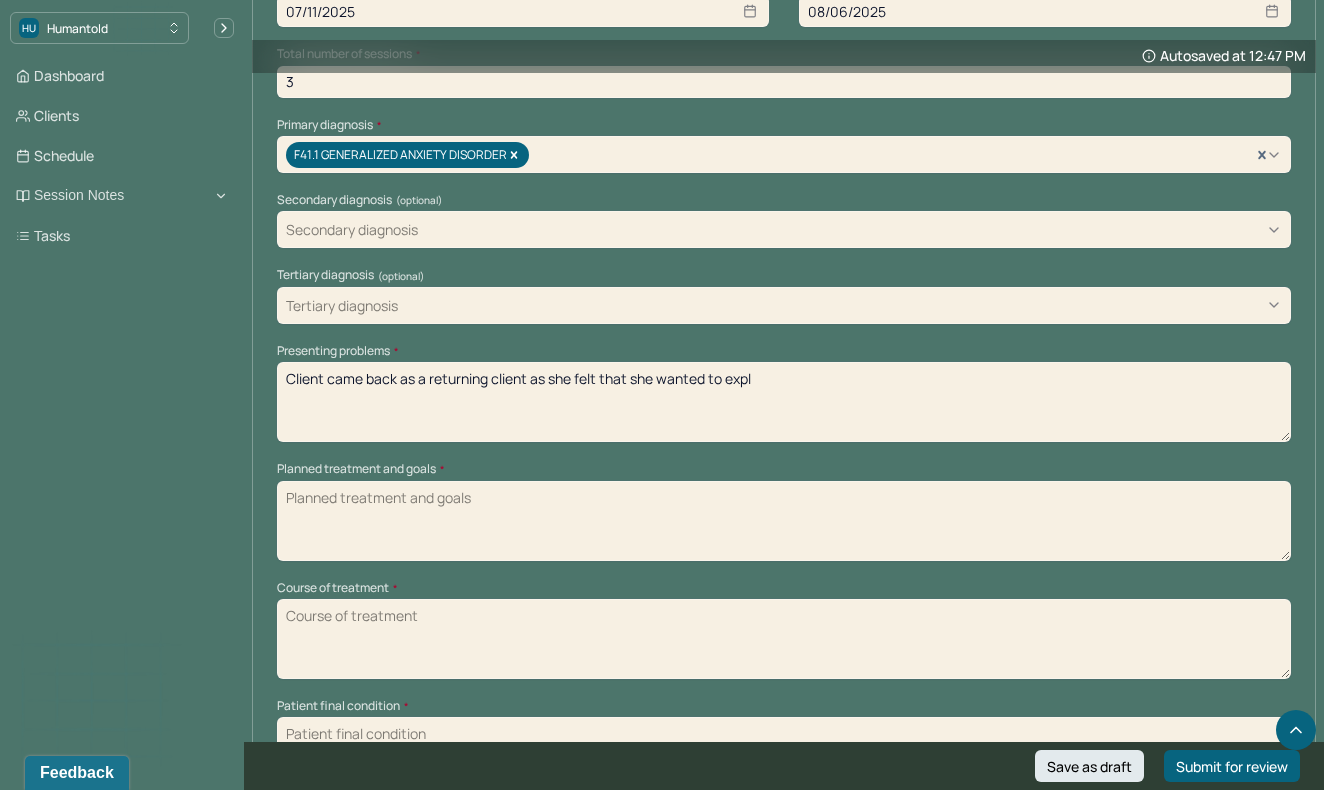 type on "Client came back as a returning client as she felt that she wanted to explo" 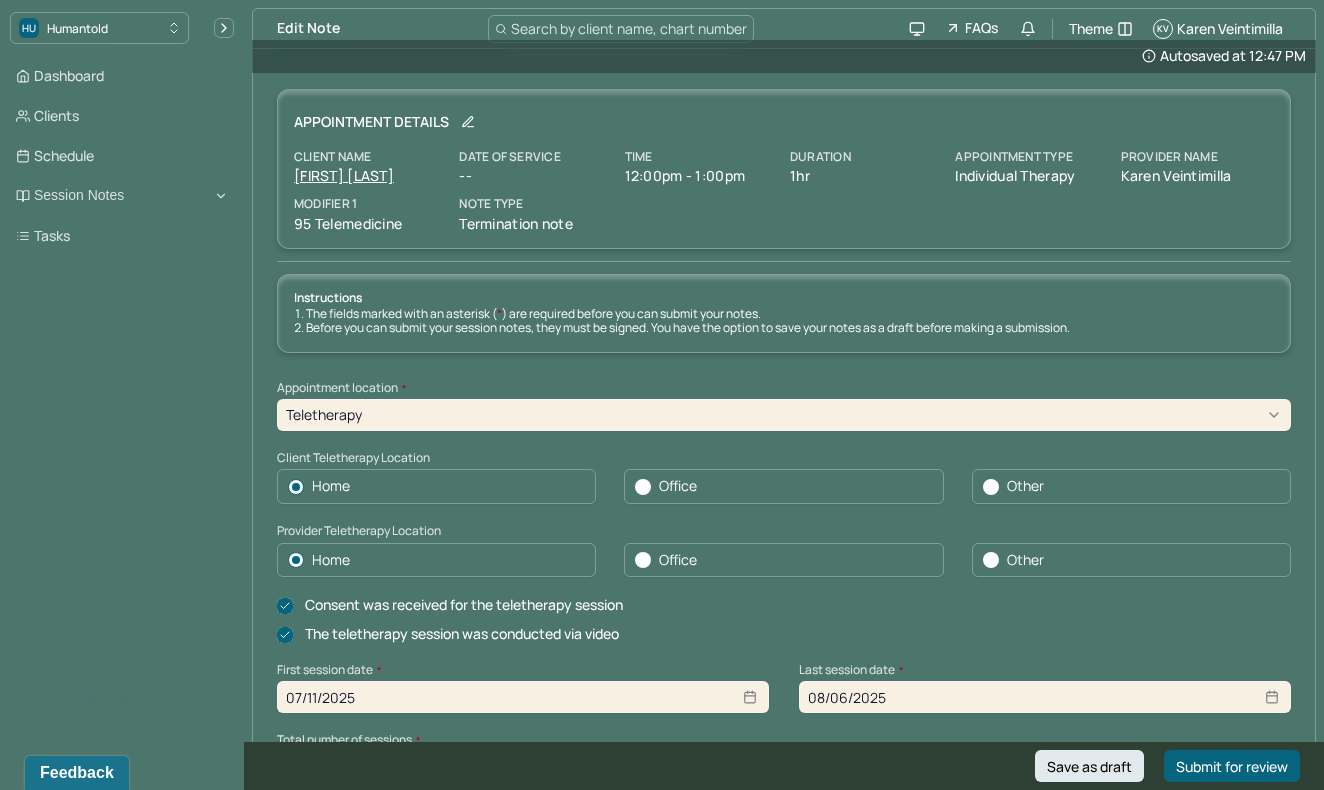 scroll, scrollTop: 750, scrollLeft: 0, axis: vertical 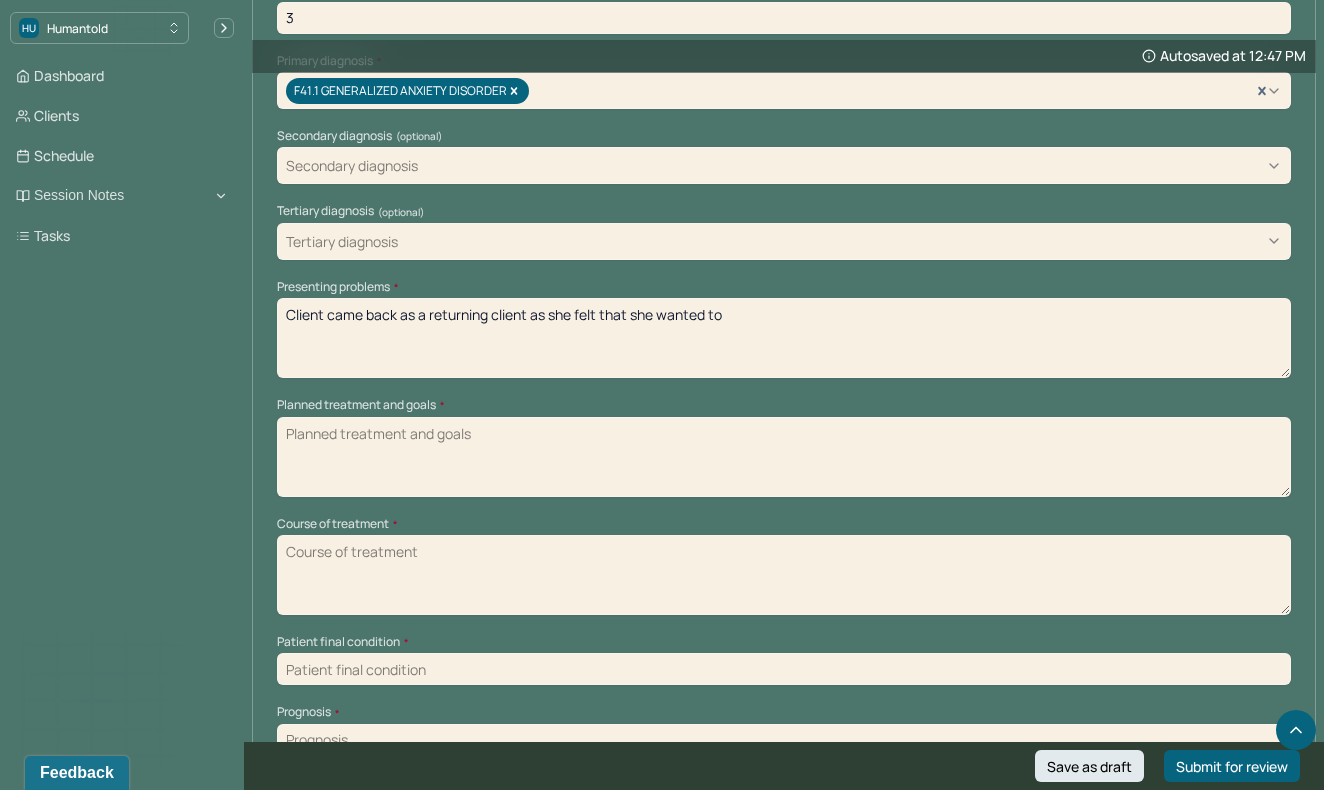 click on "Client came back as a returning client as she felt that she wanted to" at bounding box center (784, 338) 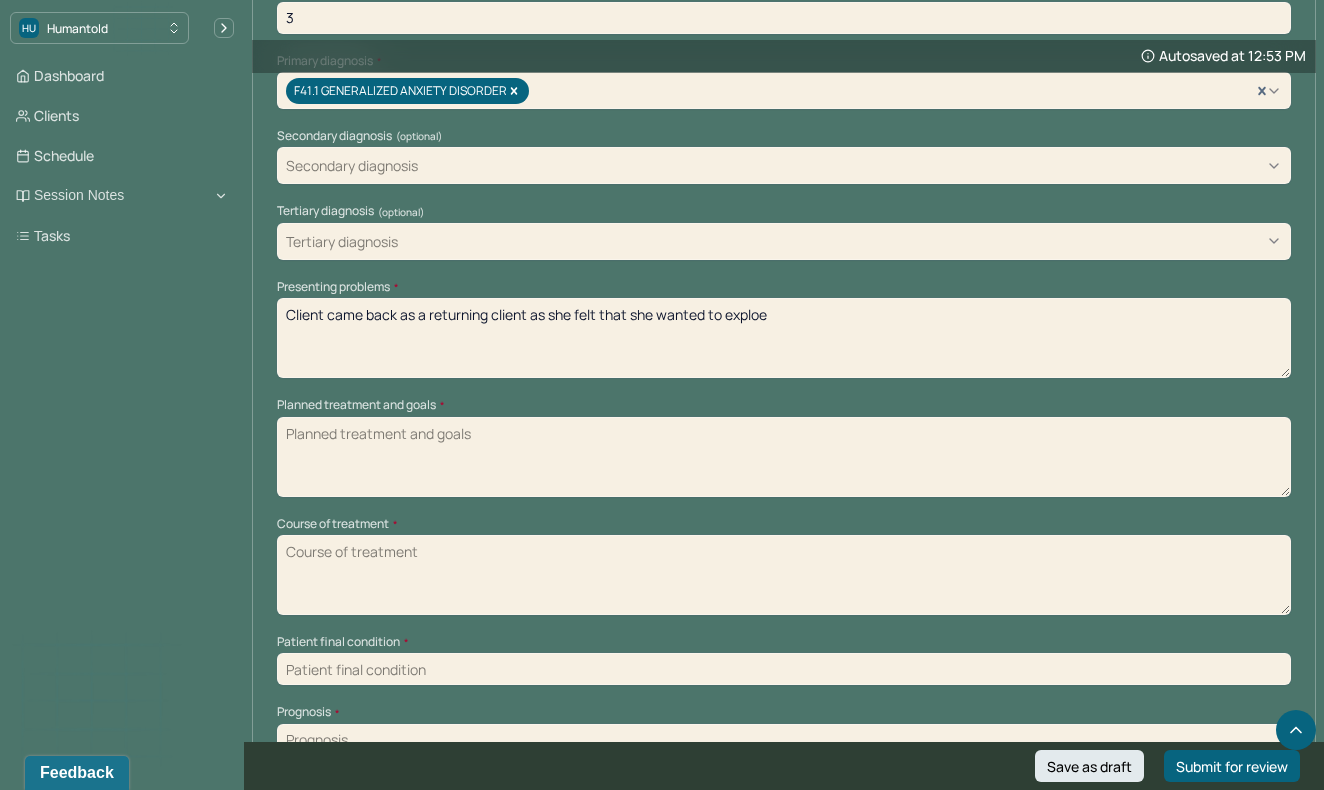 click on "Client came back as a returning client as she felt that she wanted to explo" at bounding box center [784, 338] 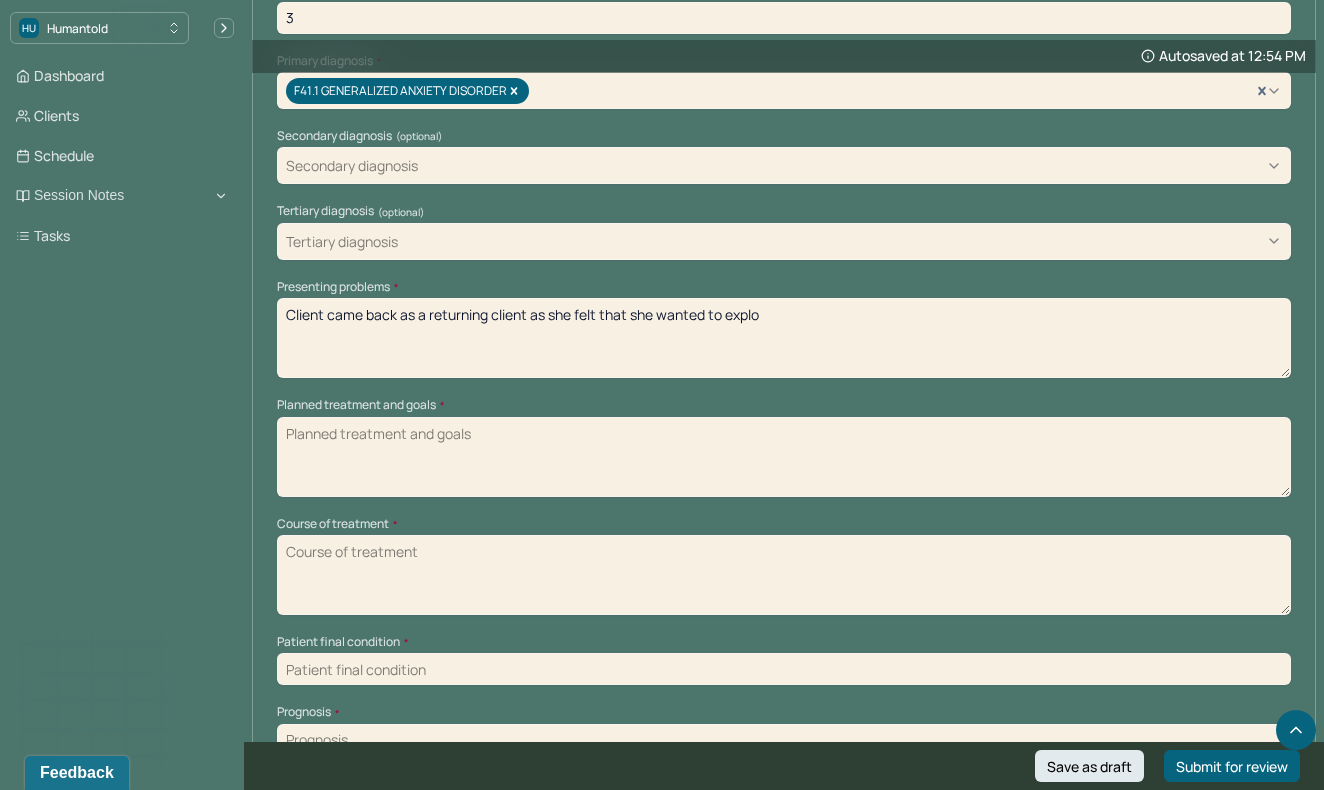 click on "Client came back as a returning client as she felt that she wanted to explo" at bounding box center [784, 338] 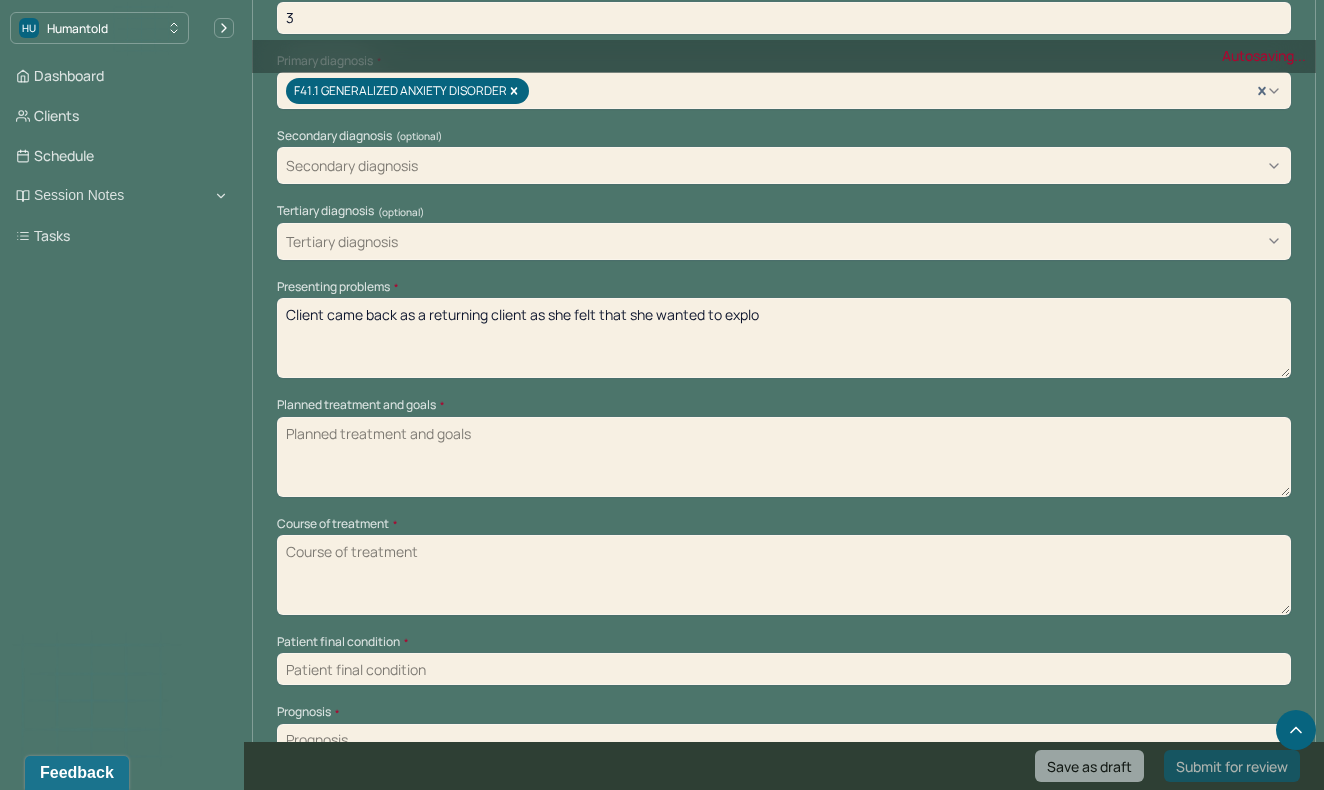 click on "Client came back as a returning client as she felt that she wanted to explo" at bounding box center (784, 338) 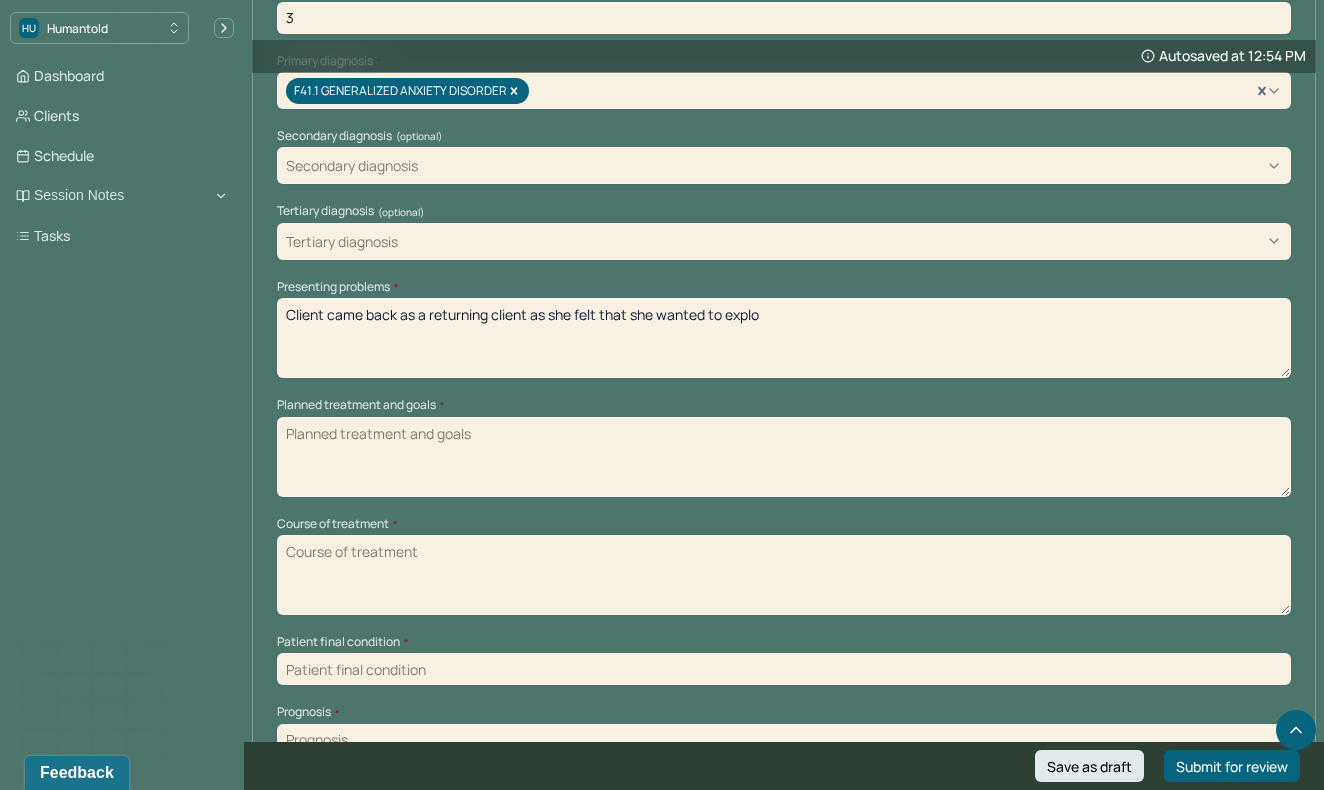 click on "Client came back as a returning client as she felt that she wanted to explo" at bounding box center [784, 338] 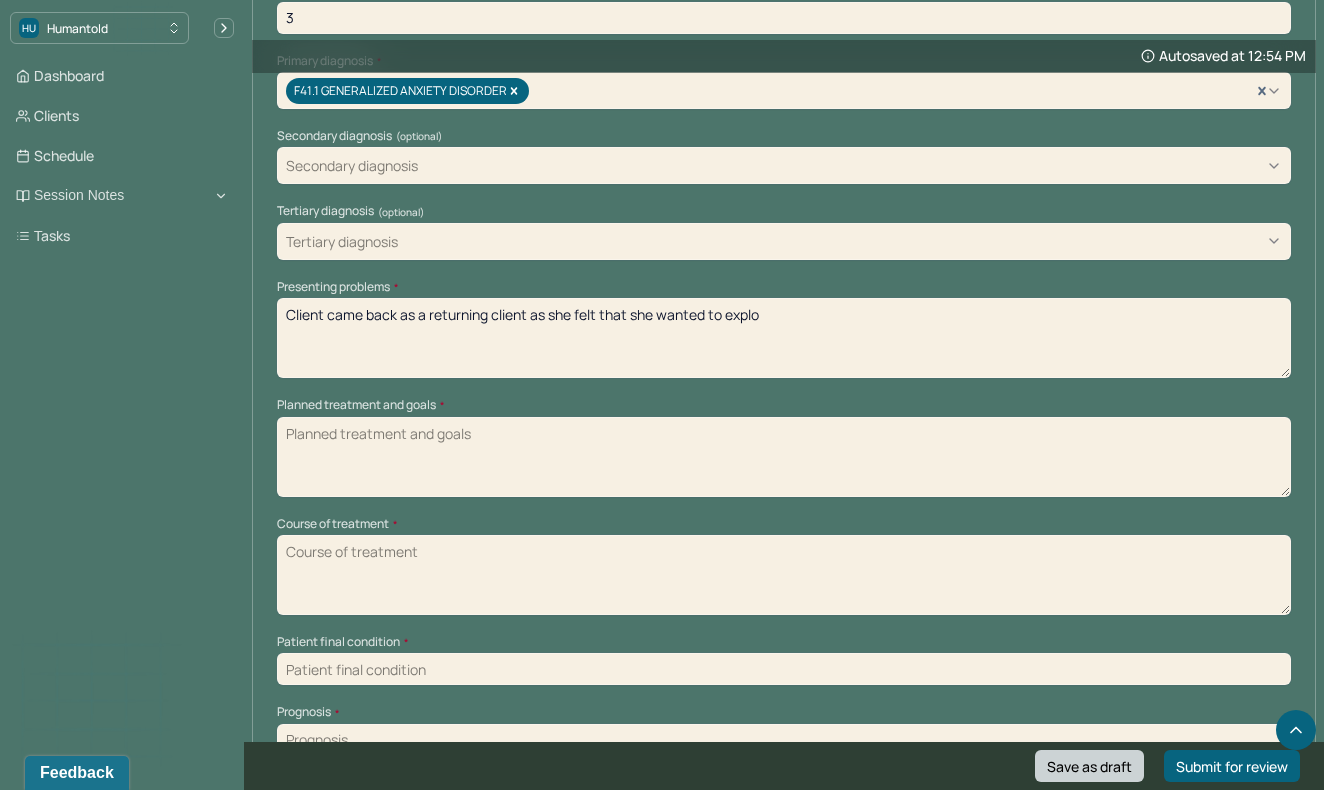 type on "Client came back as a returning client as she felt that she wanted to explo" 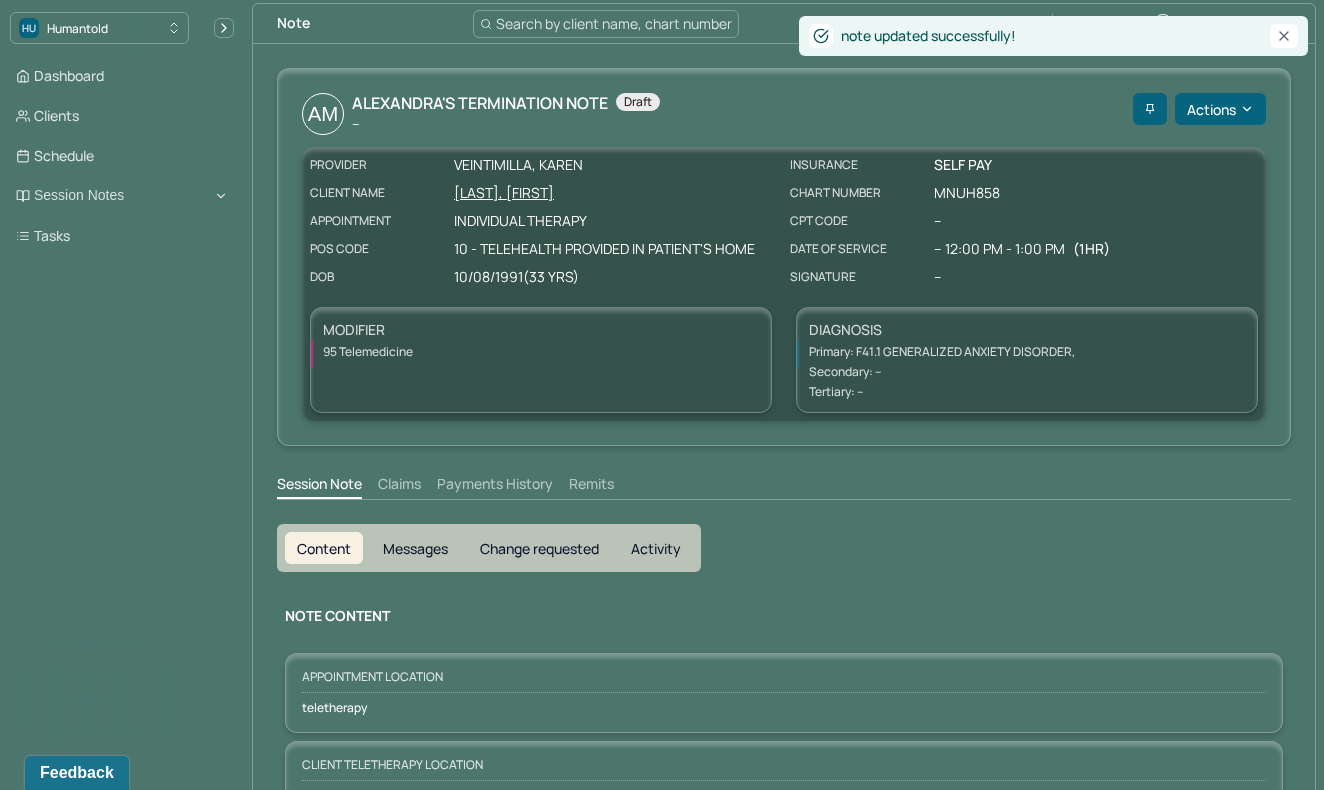 scroll, scrollTop: 9, scrollLeft: 0, axis: vertical 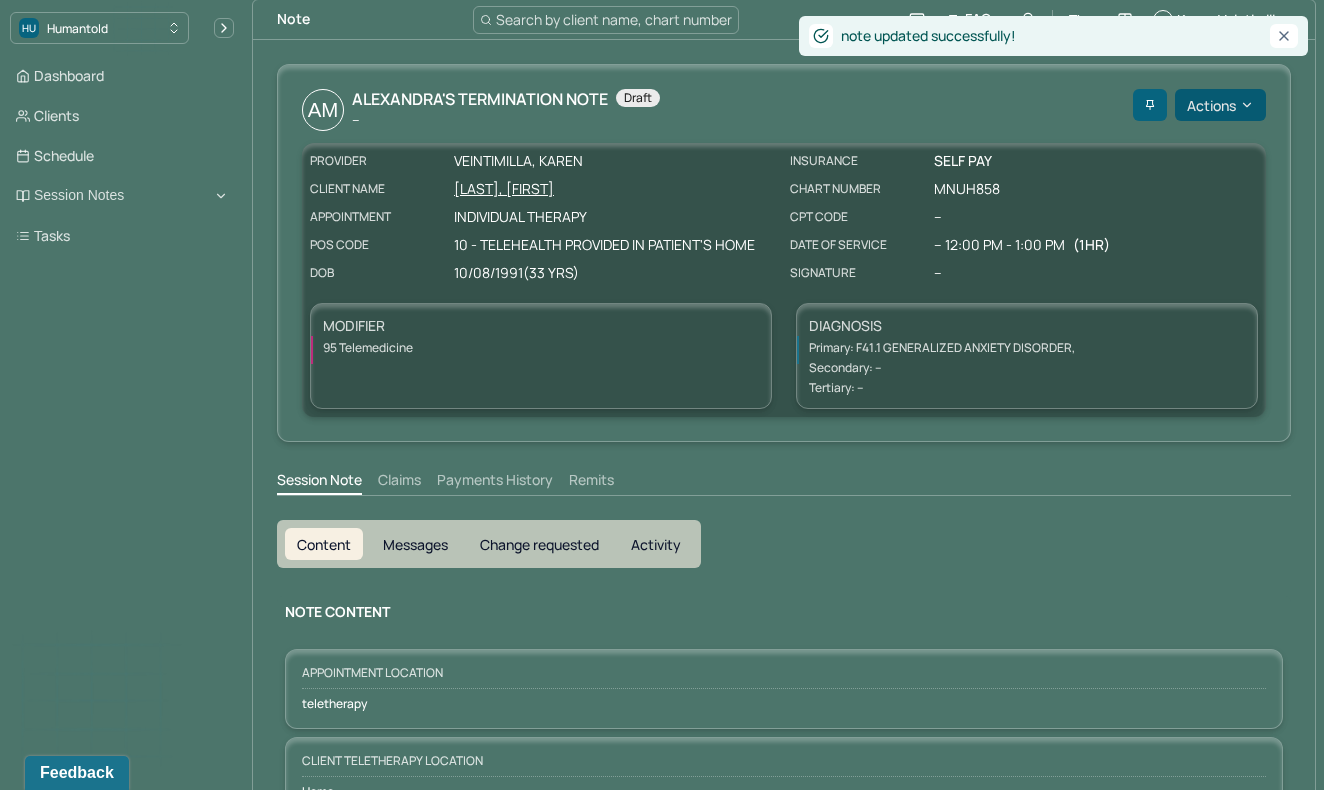 click on "Actions" at bounding box center (1220, 105) 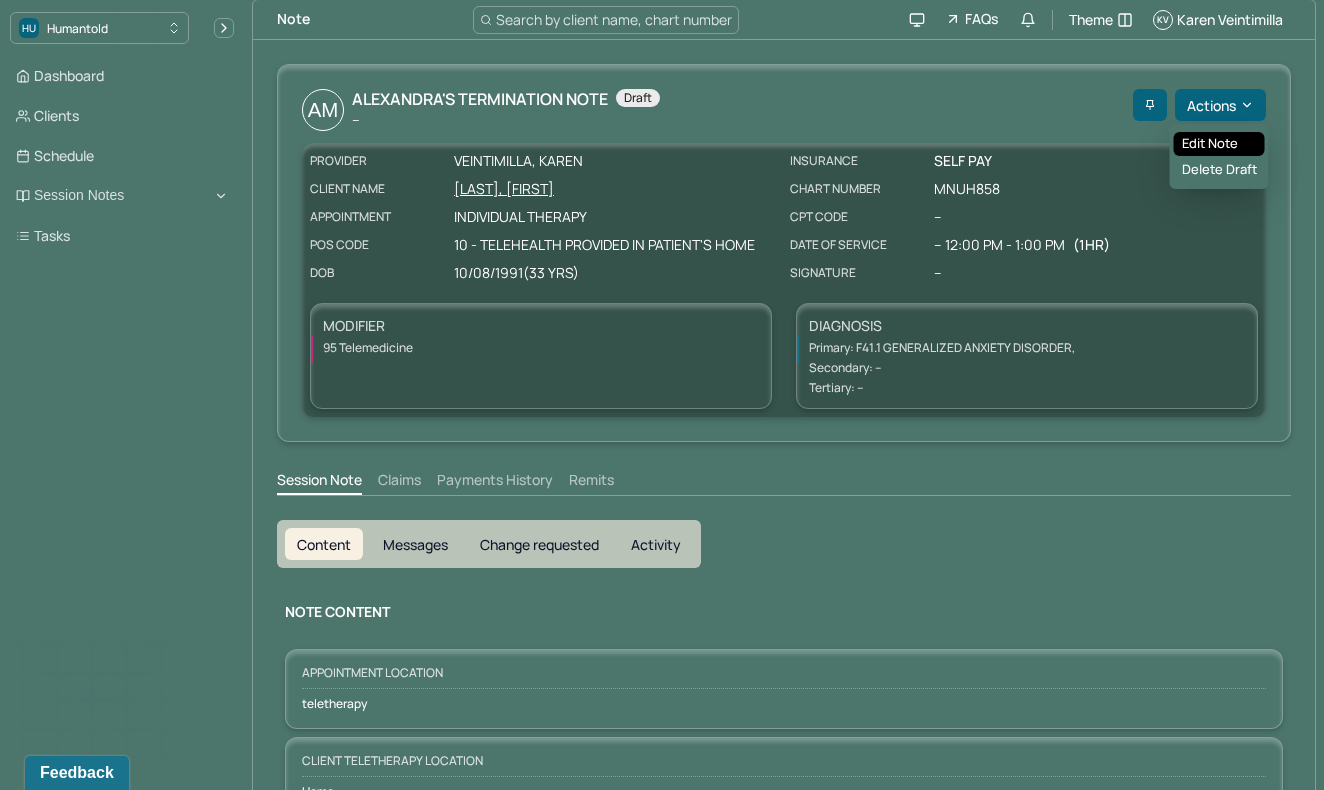 click on "Edit note" at bounding box center [1219, 144] 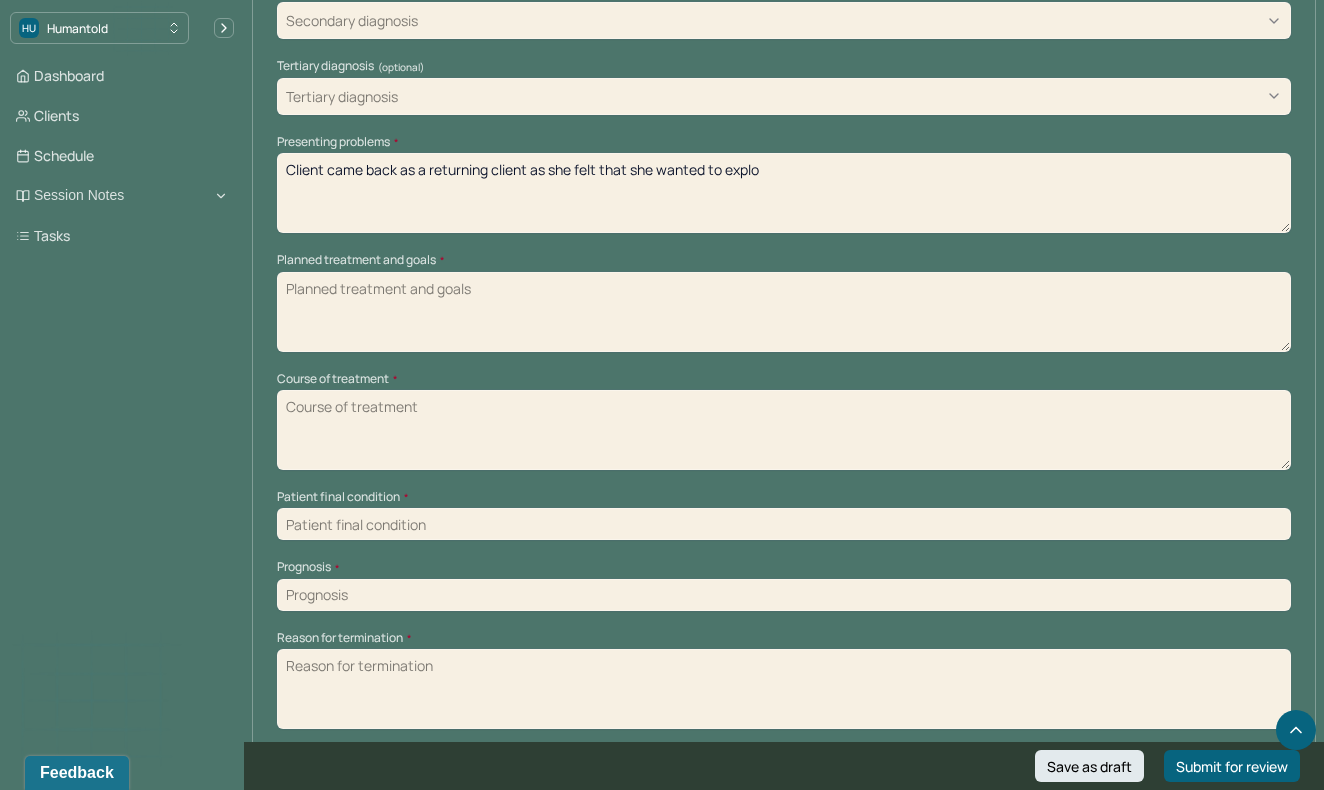scroll, scrollTop: 883, scrollLeft: 0, axis: vertical 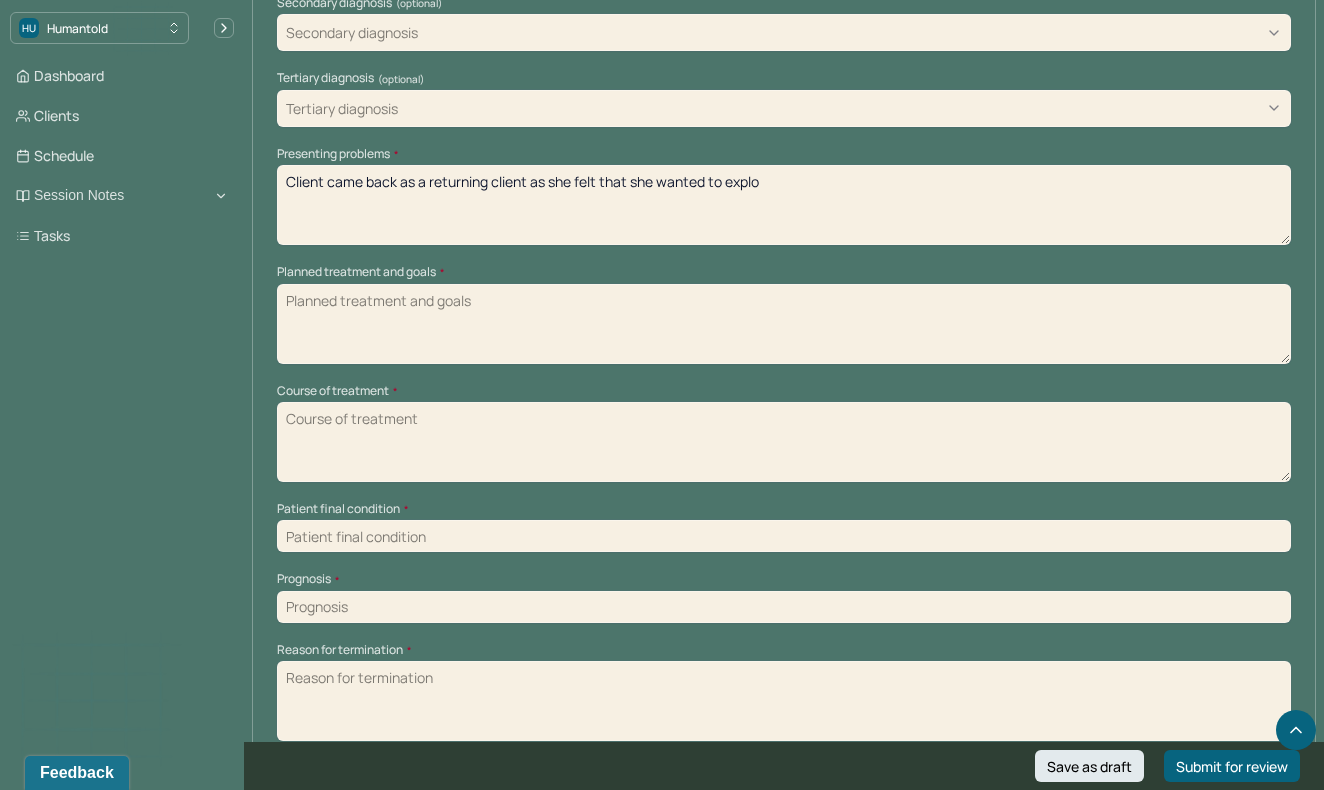 click on "Client came back as a returning client as she felt that she wanted to explo" at bounding box center (784, 205) 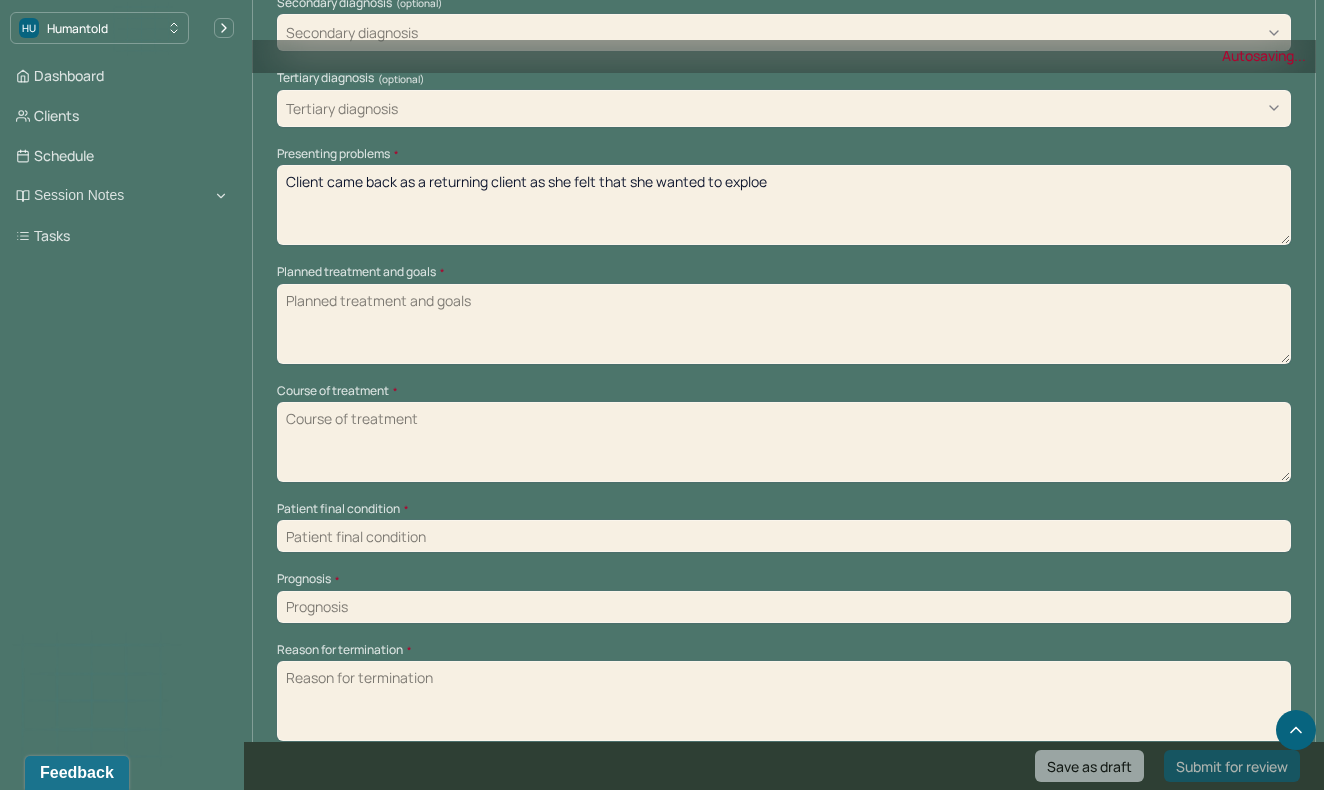 type on "Client came back as a returning client as she felt that she wanted to explo" 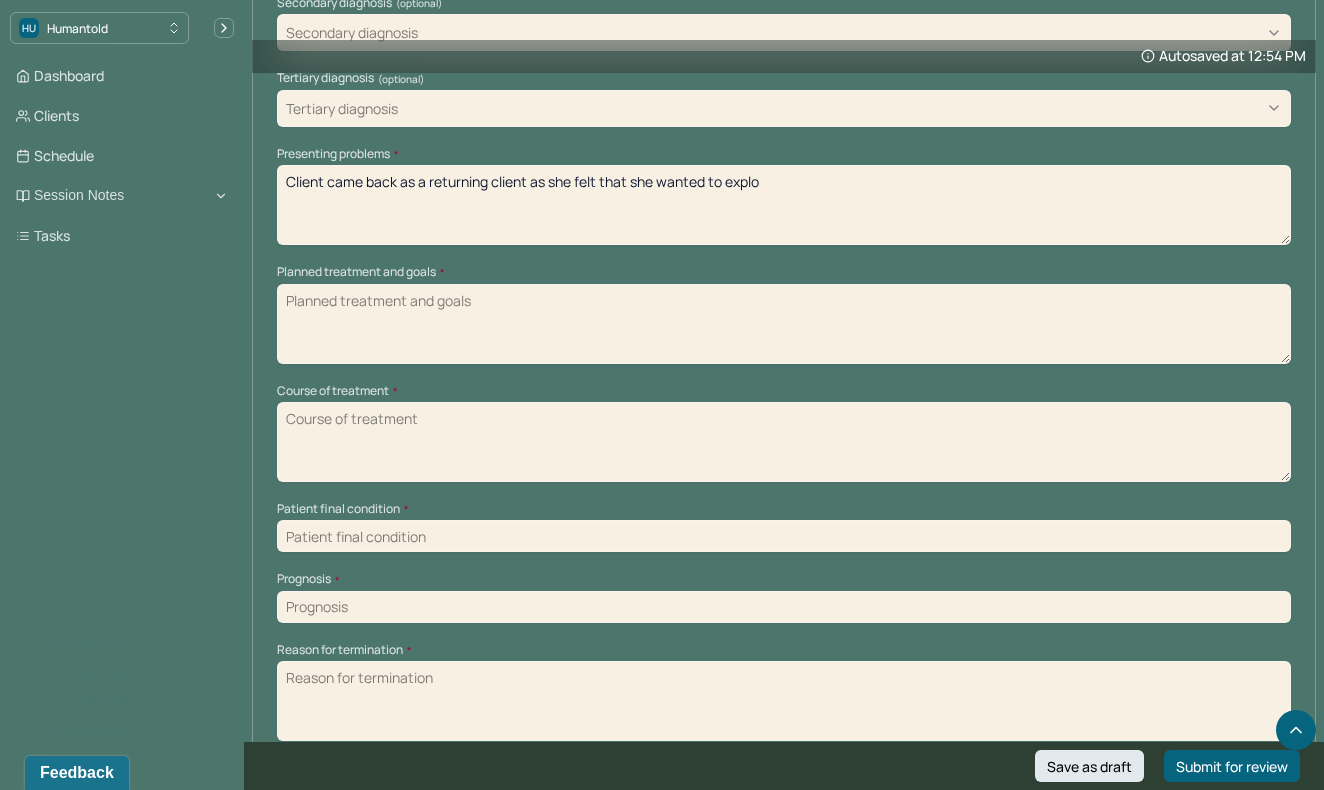 click on "Client came back as a returning client as she felt that she wanted to explo" at bounding box center [784, 205] 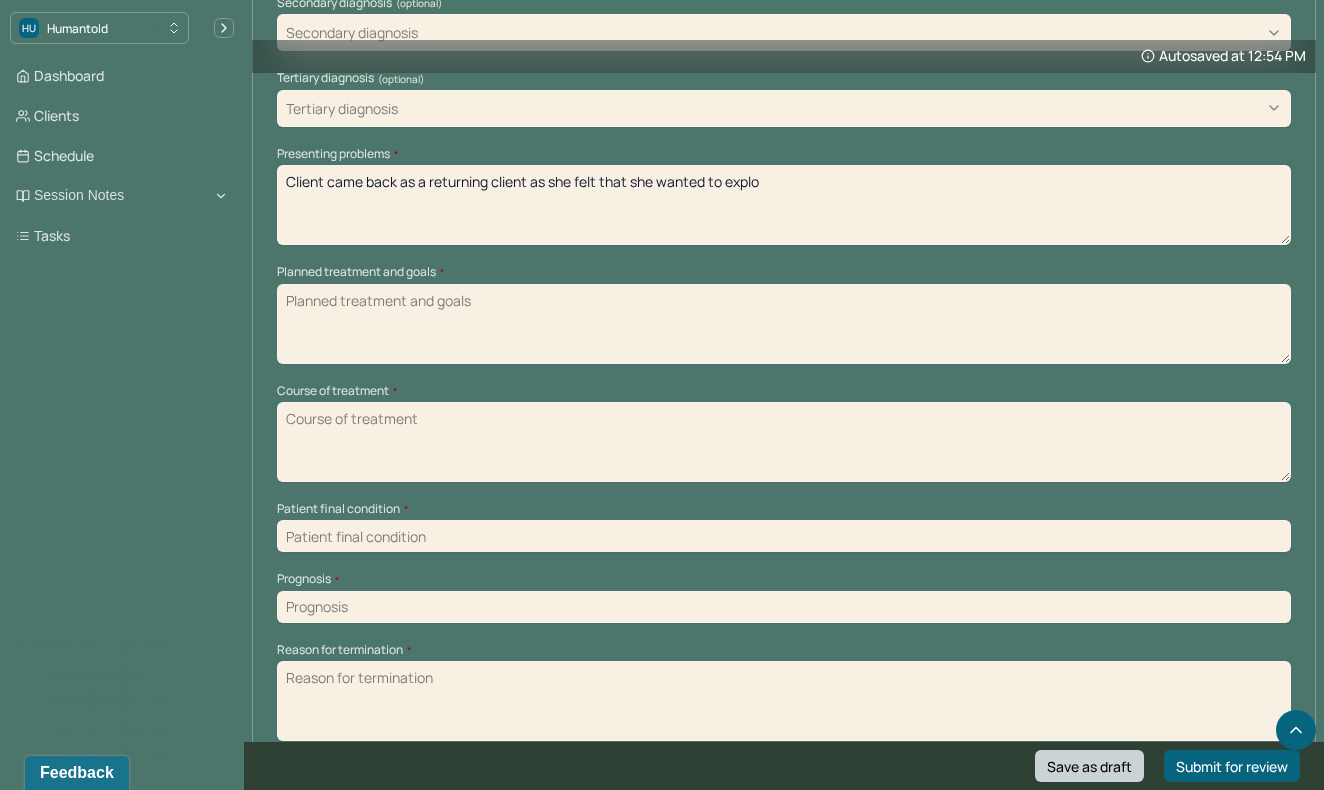 click on "Save as draft" at bounding box center (1089, 766) 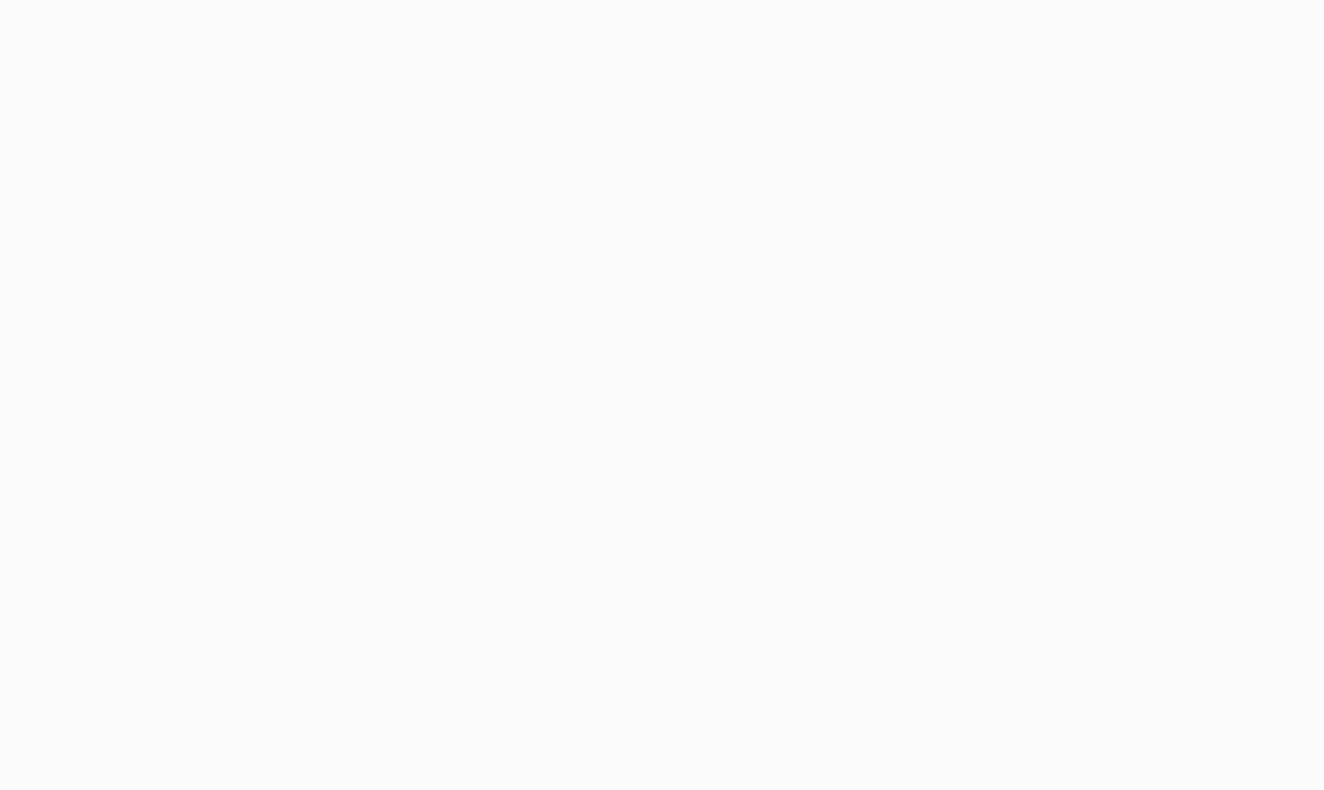 scroll, scrollTop: 0, scrollLeft: 0, axis: both 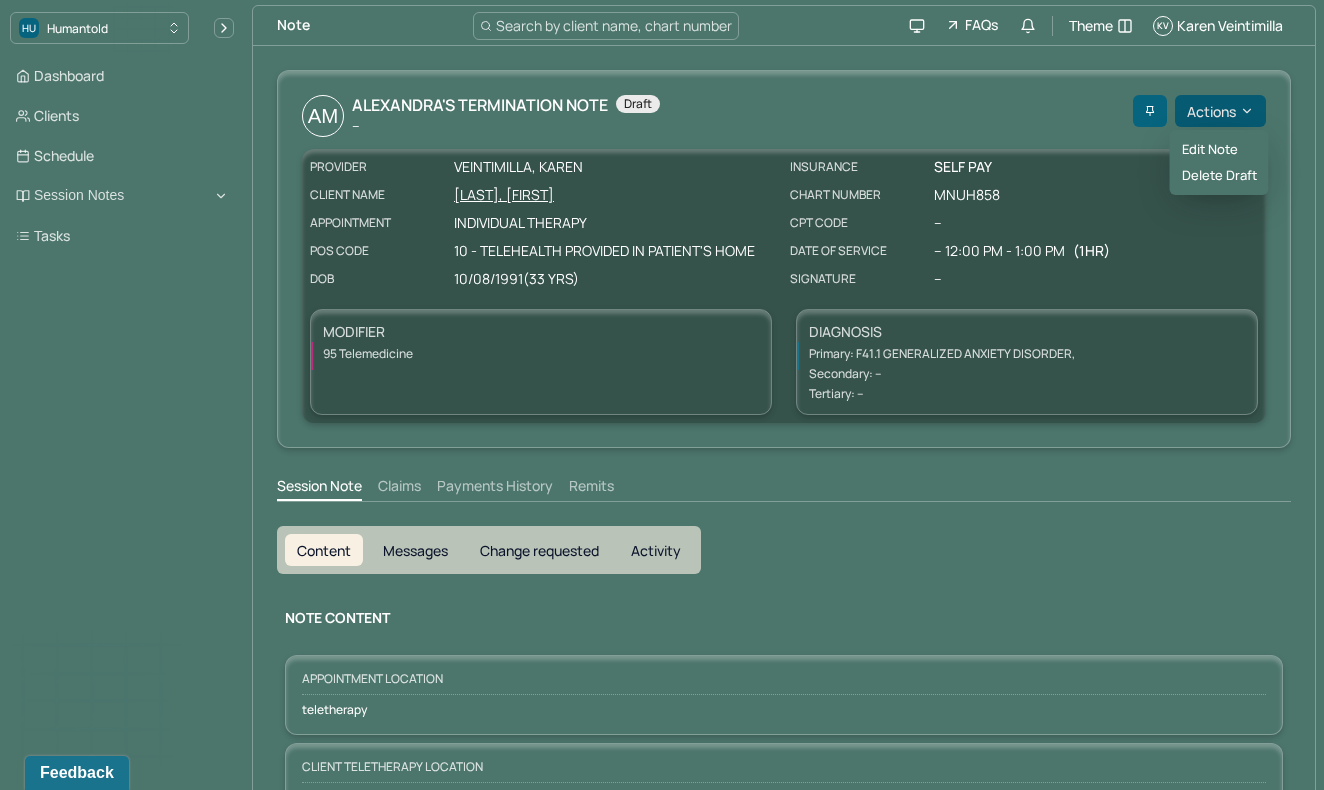 click on "Actions" at bounding box center (1220, 111) 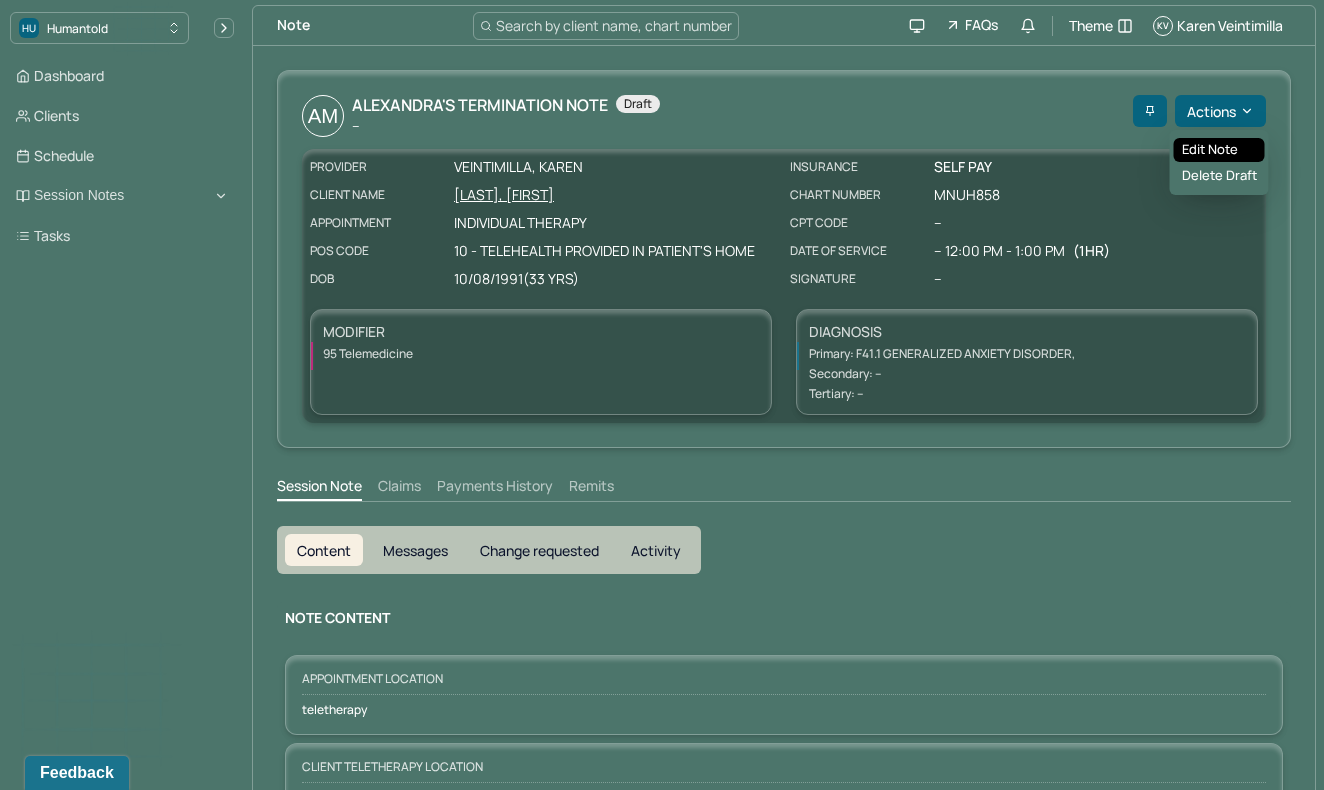 click on "Edit note" at bounding box center (1219, 150) 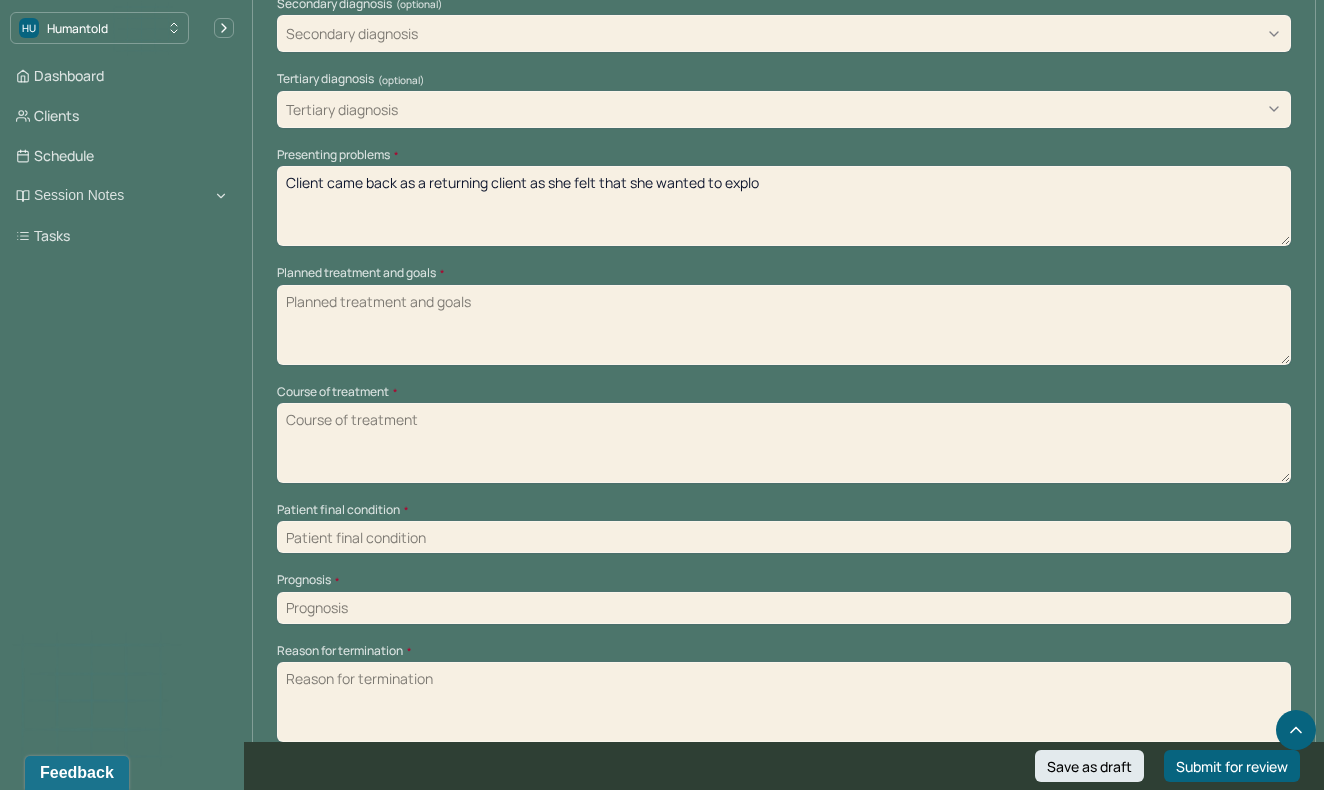 scroll, scrollTop: 838, scrollLeft: 0, axis: vertical 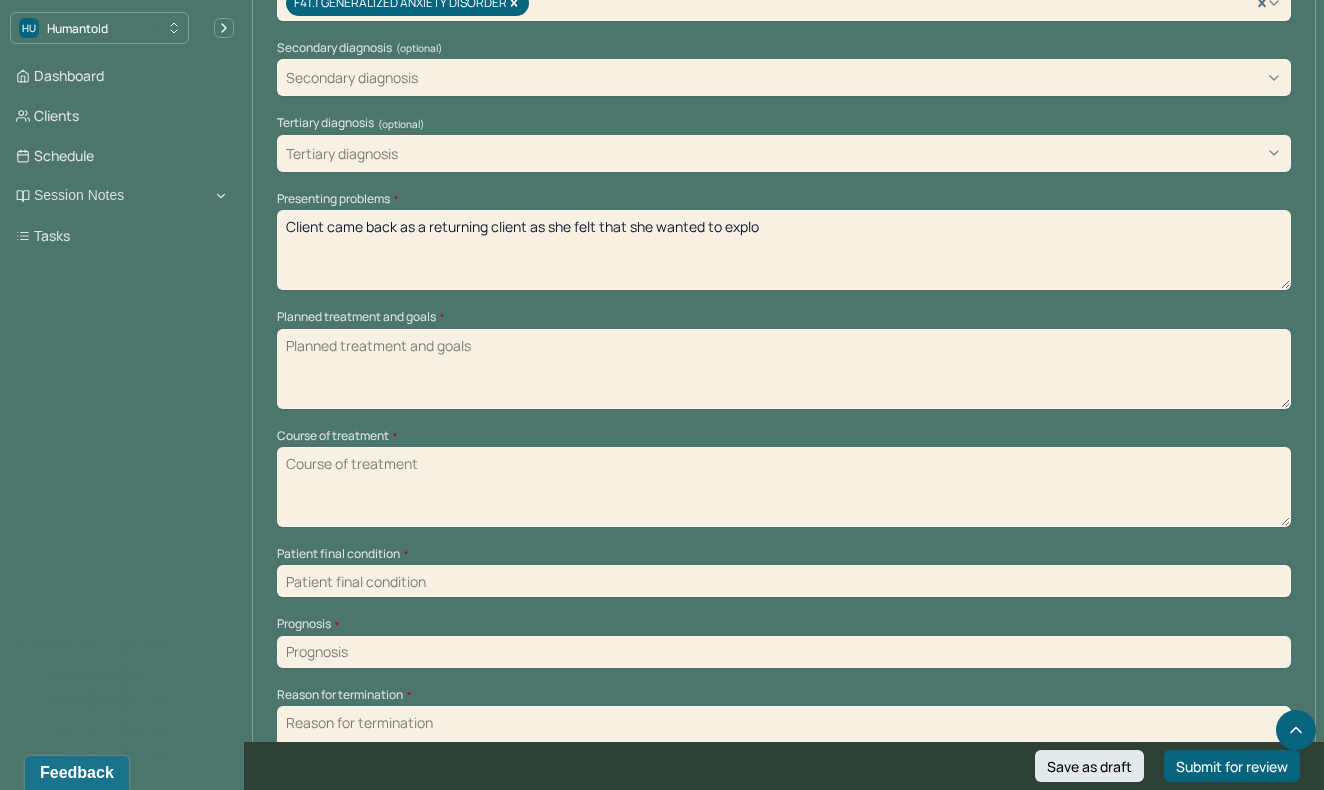click on "Client came back as a returning client as she felt that she wanted to explo" at bounding box center (784, 250) 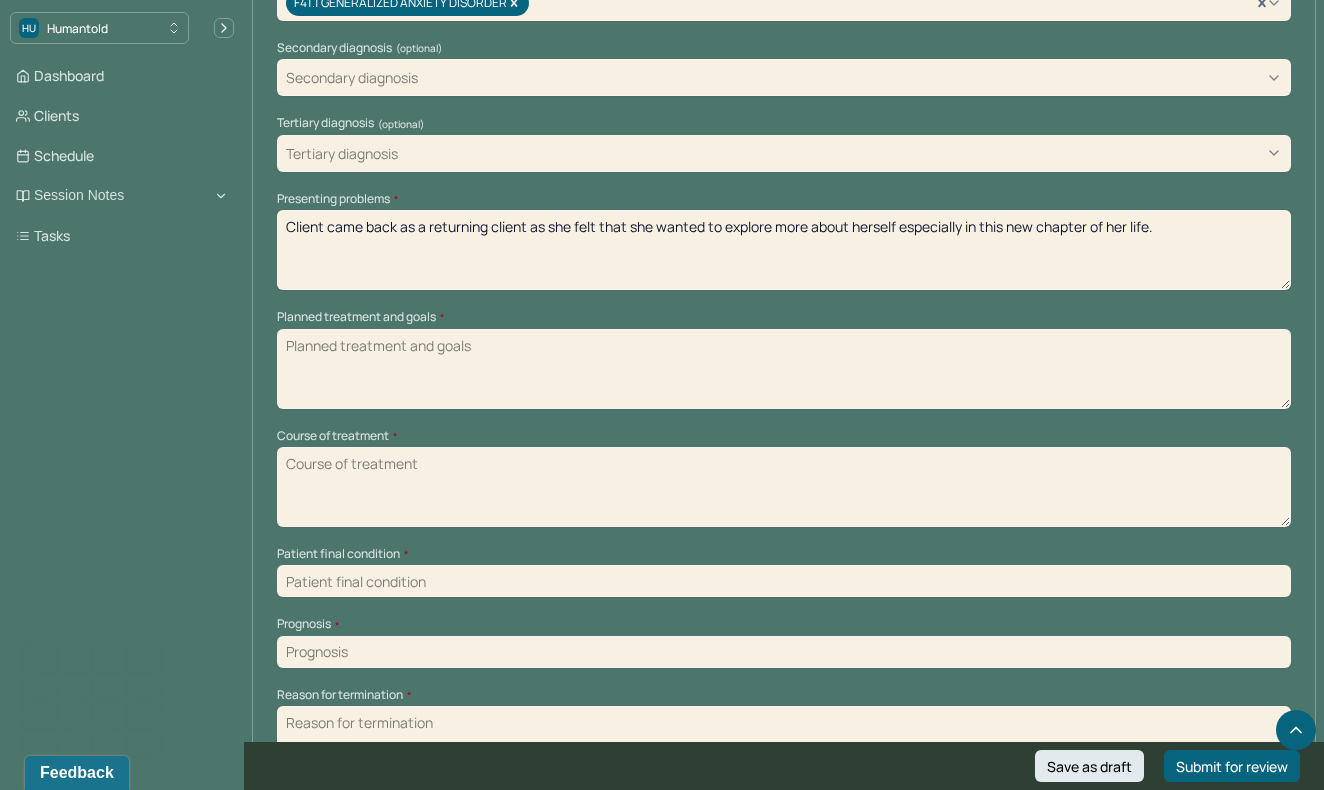 type on "Client came back as a returning client as she felt that she wanted to explore more about herself especially in this new chapter of her life." 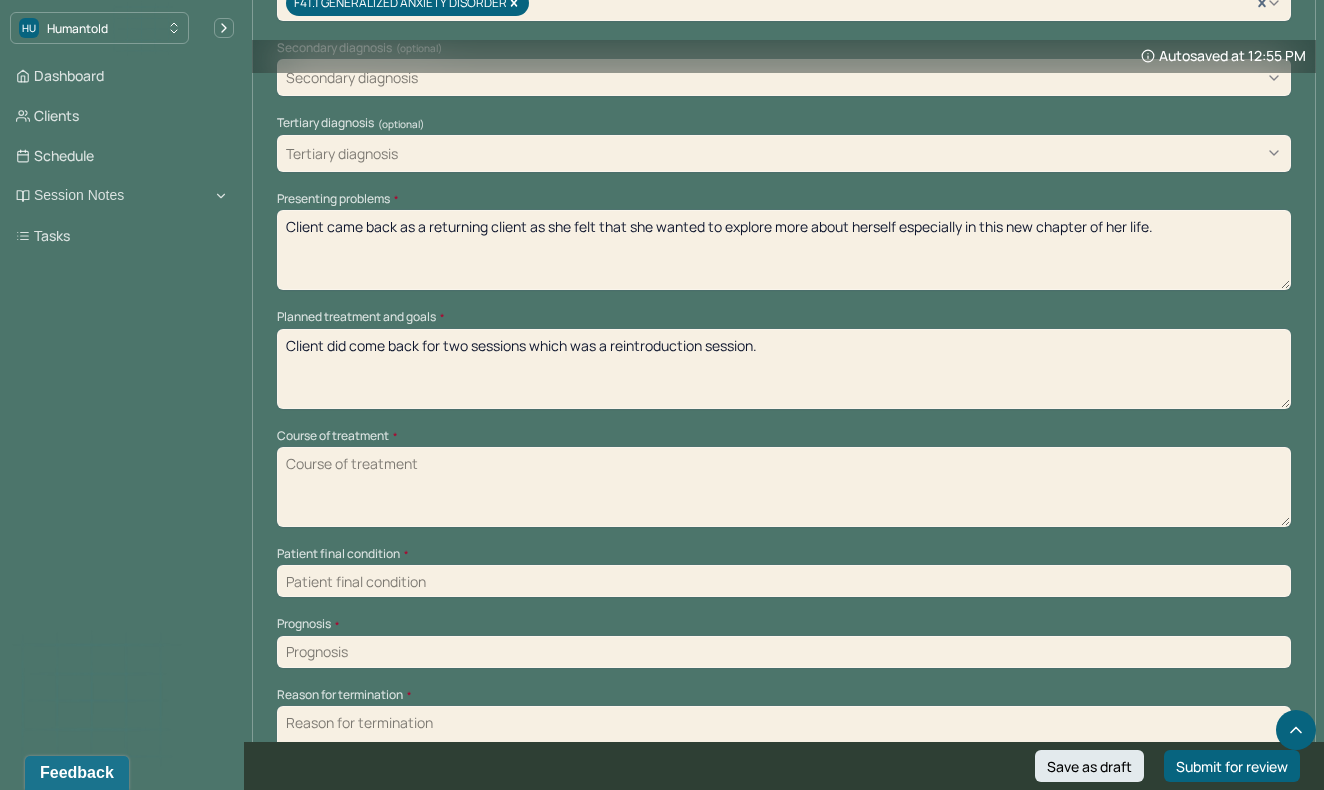 type on "Client did come back for two sessions which was a reintroduction session." 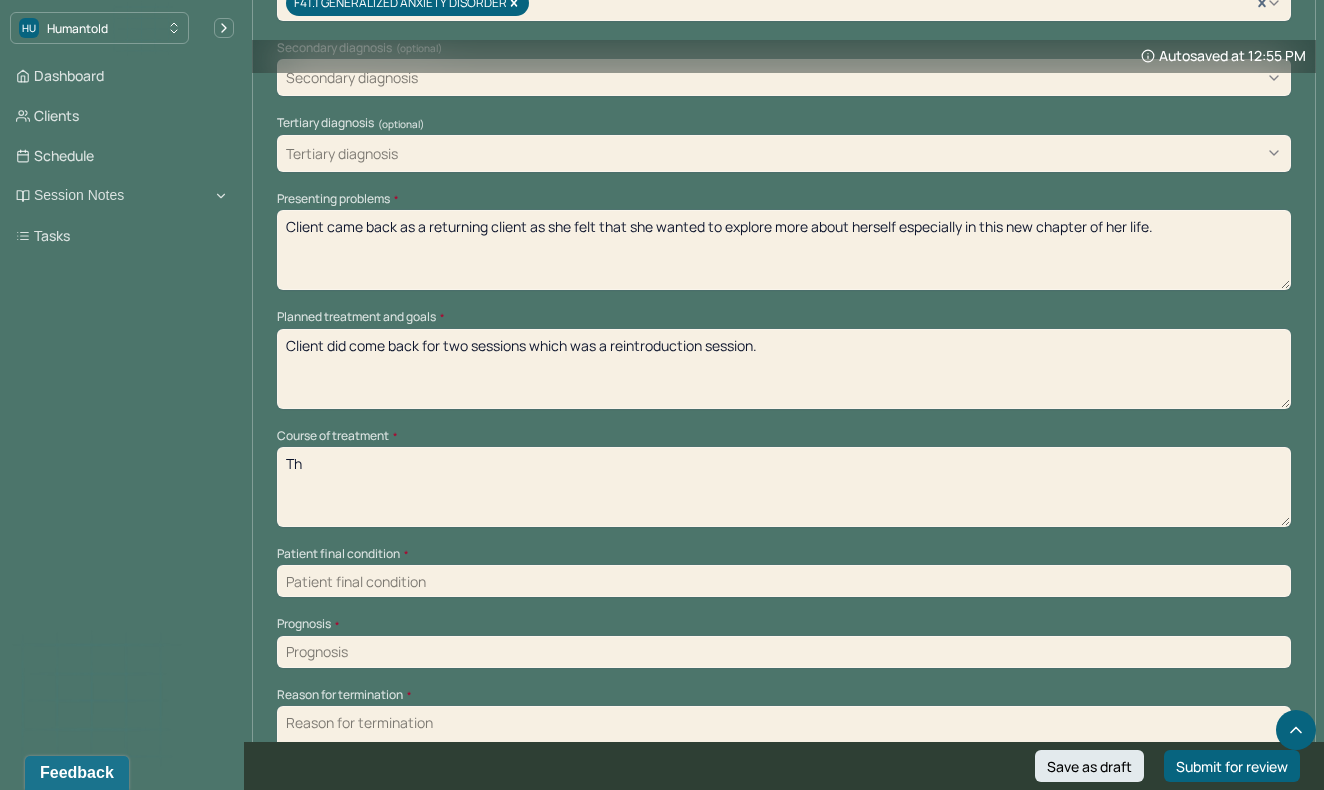 type on "T" 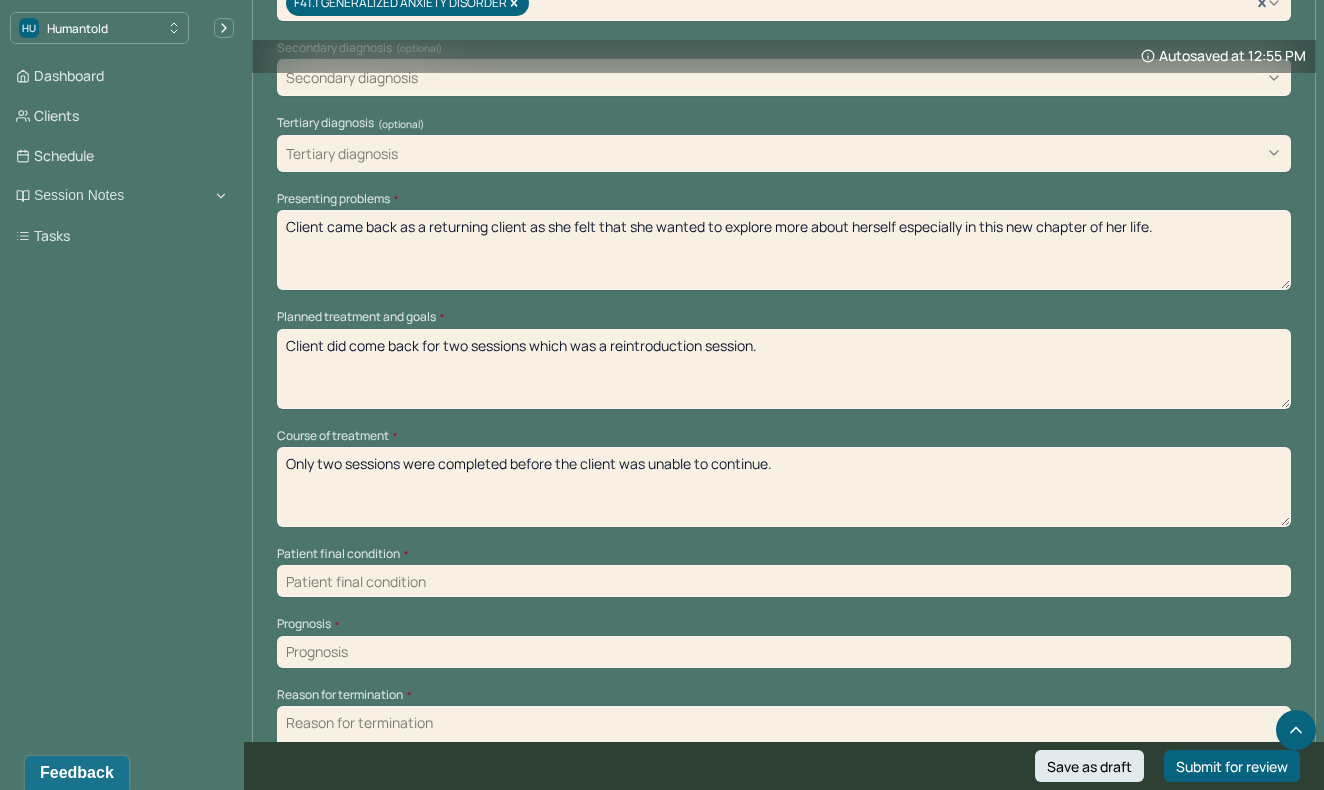 type on "Only two sessions were completed before the client was unable to continue." 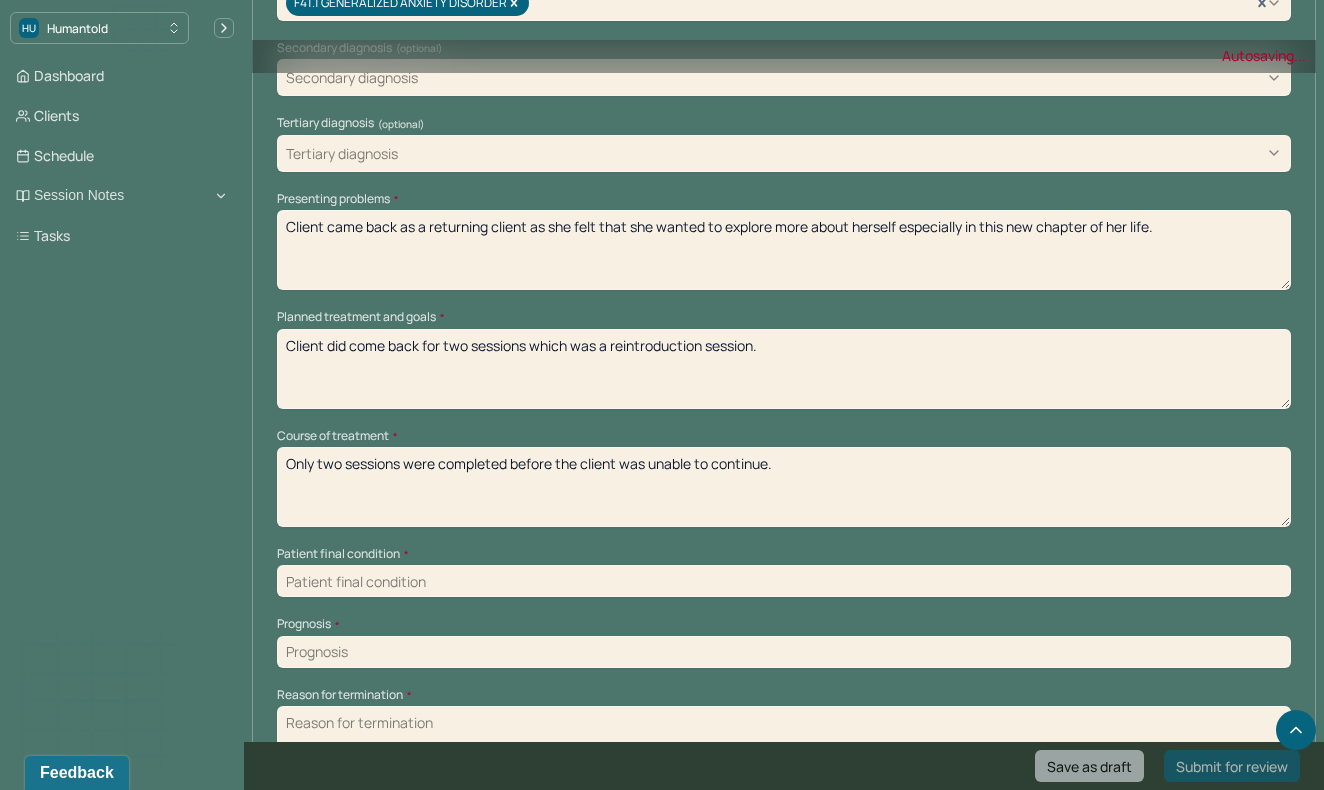 click at bounding box center (784, 581) 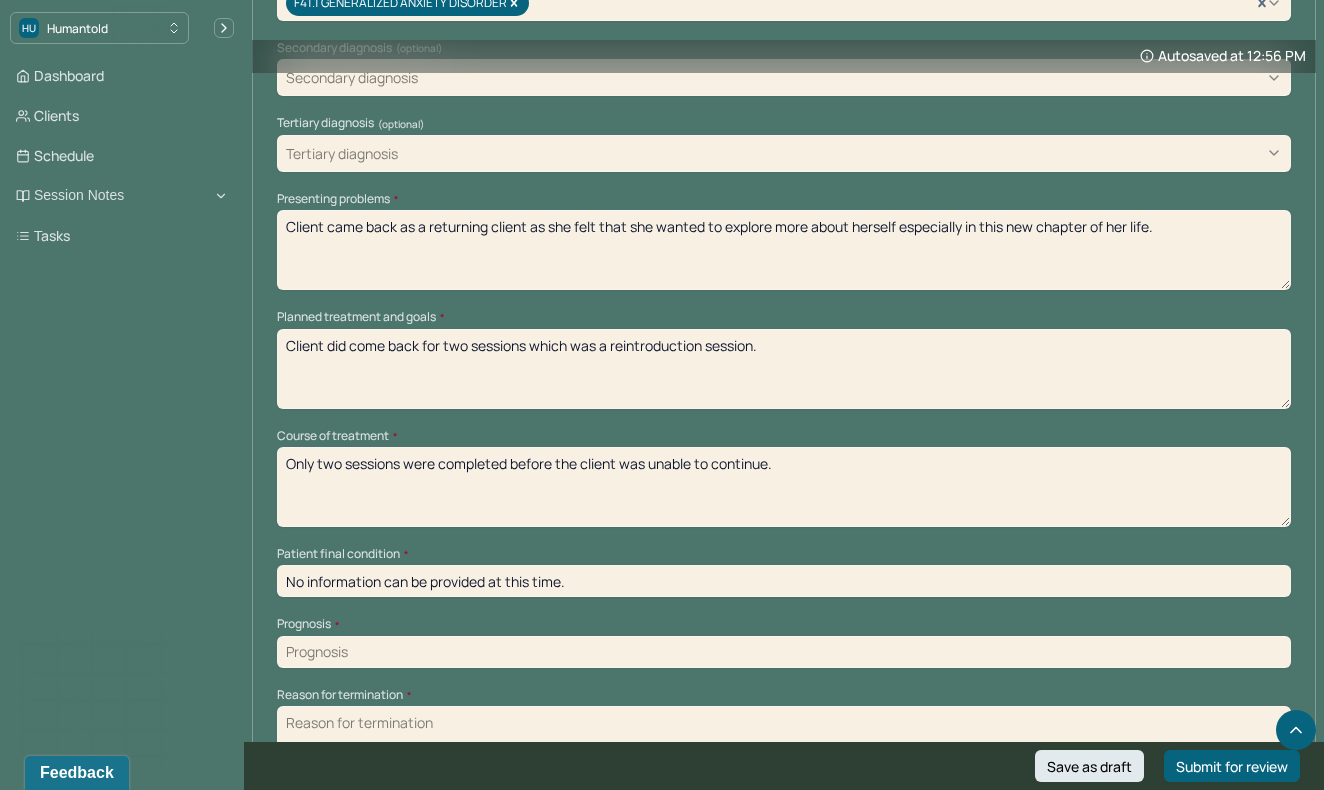 type on "No information can be provided at this time." 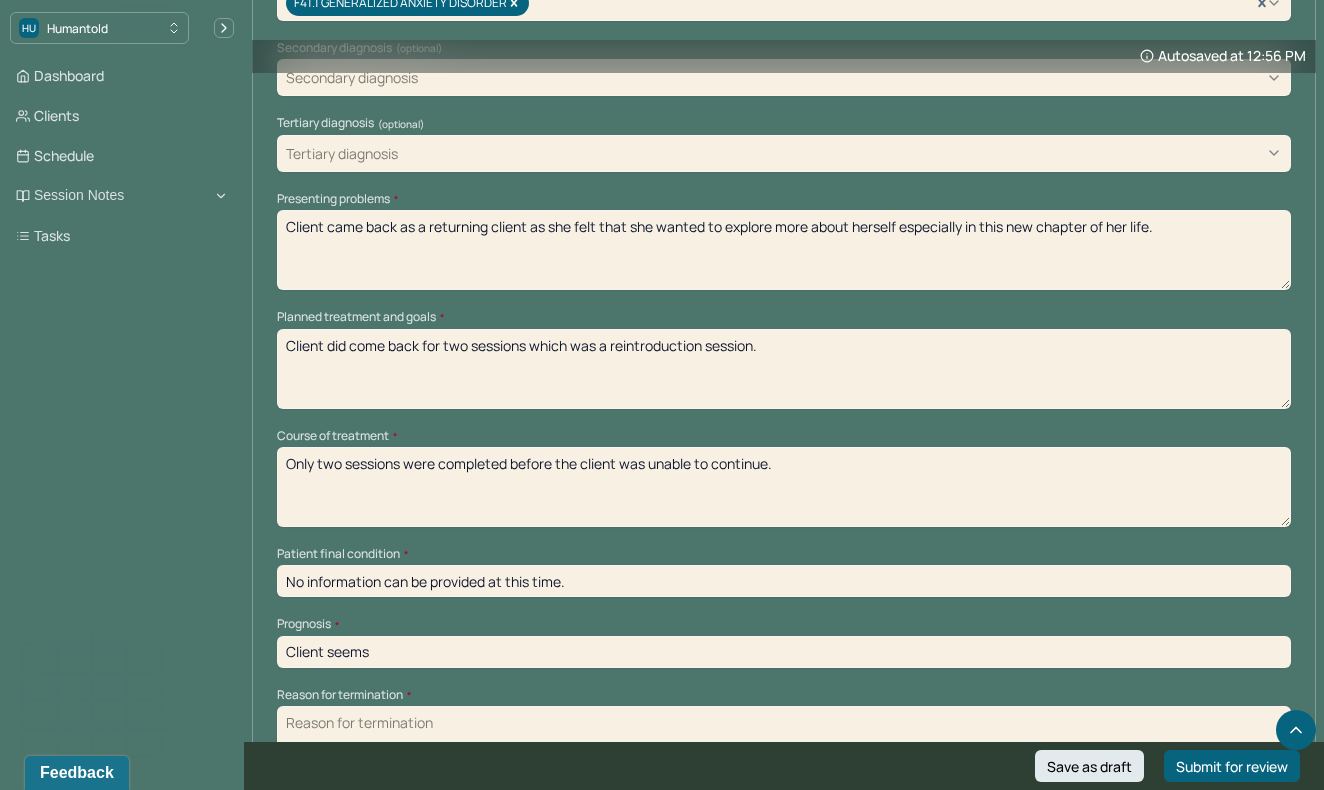 type on "Client seems" 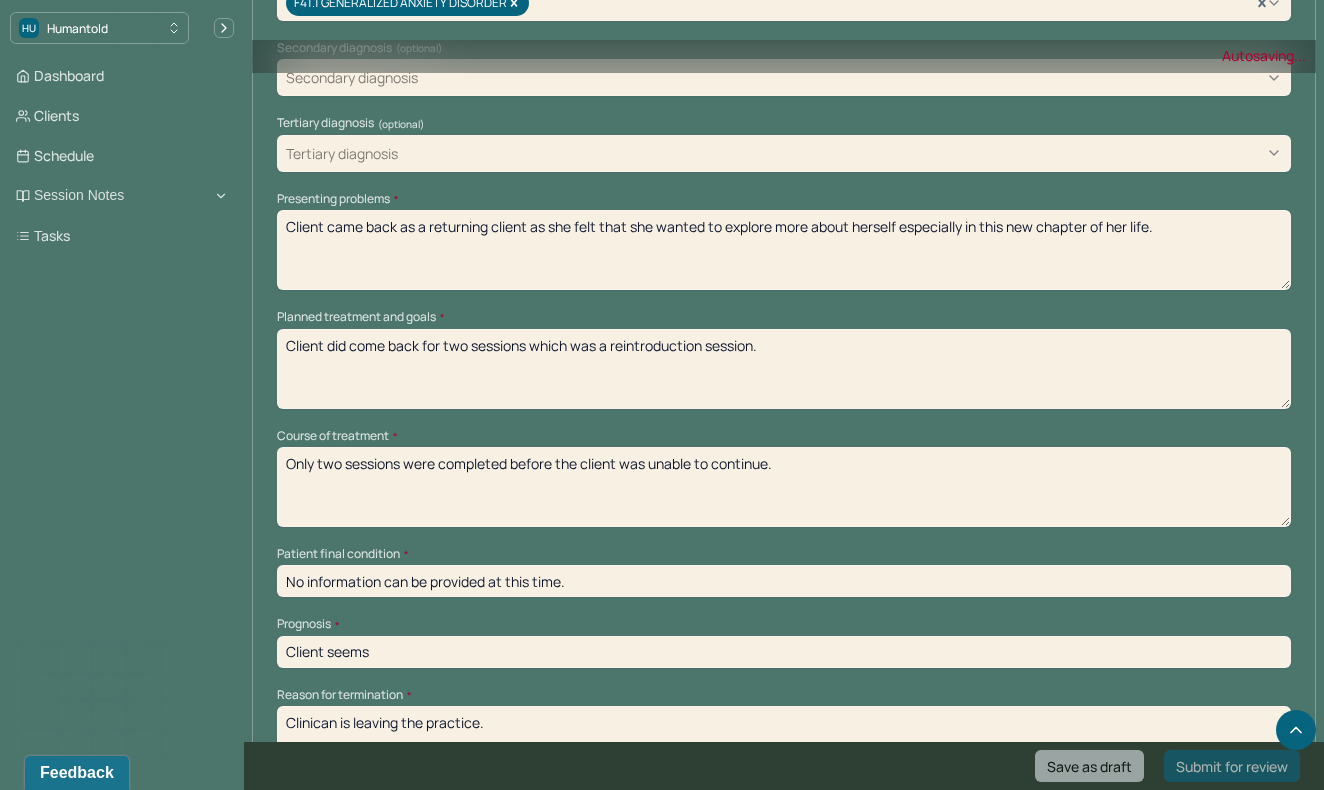 type on "Clinican is leaving the practice." 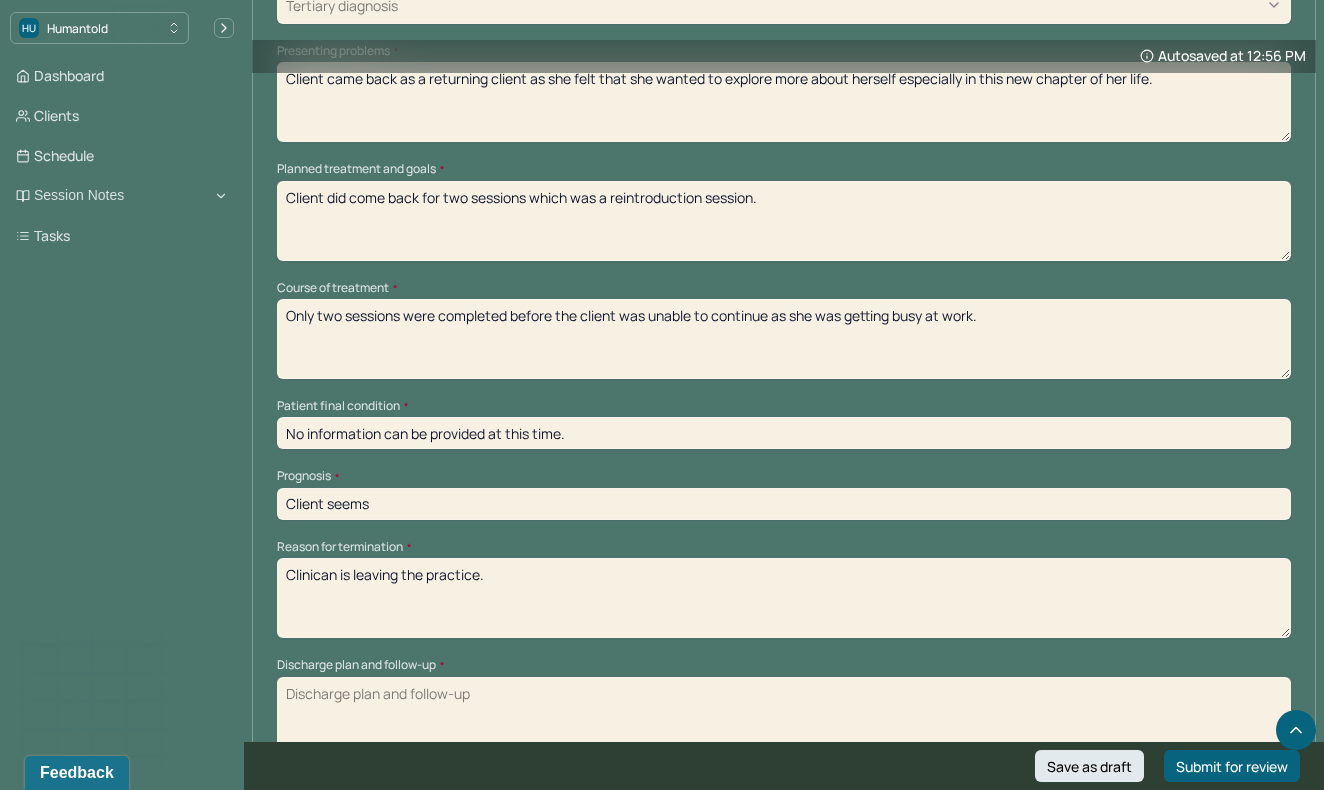 scroll, scrollTop: 994, scrollLeft: 0, axis: vertical 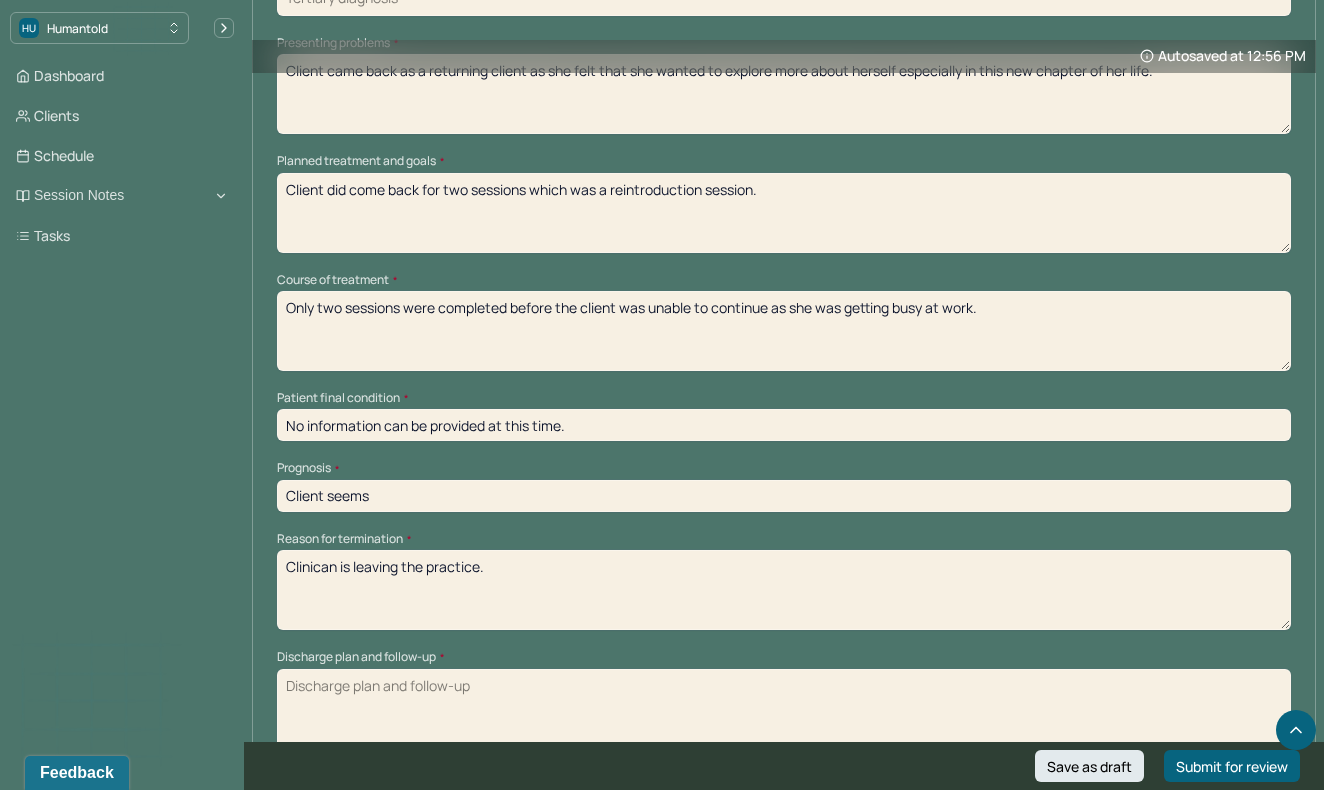 type on "Only two sessions were completed before the client was unable to continue as she was getting busy at work." 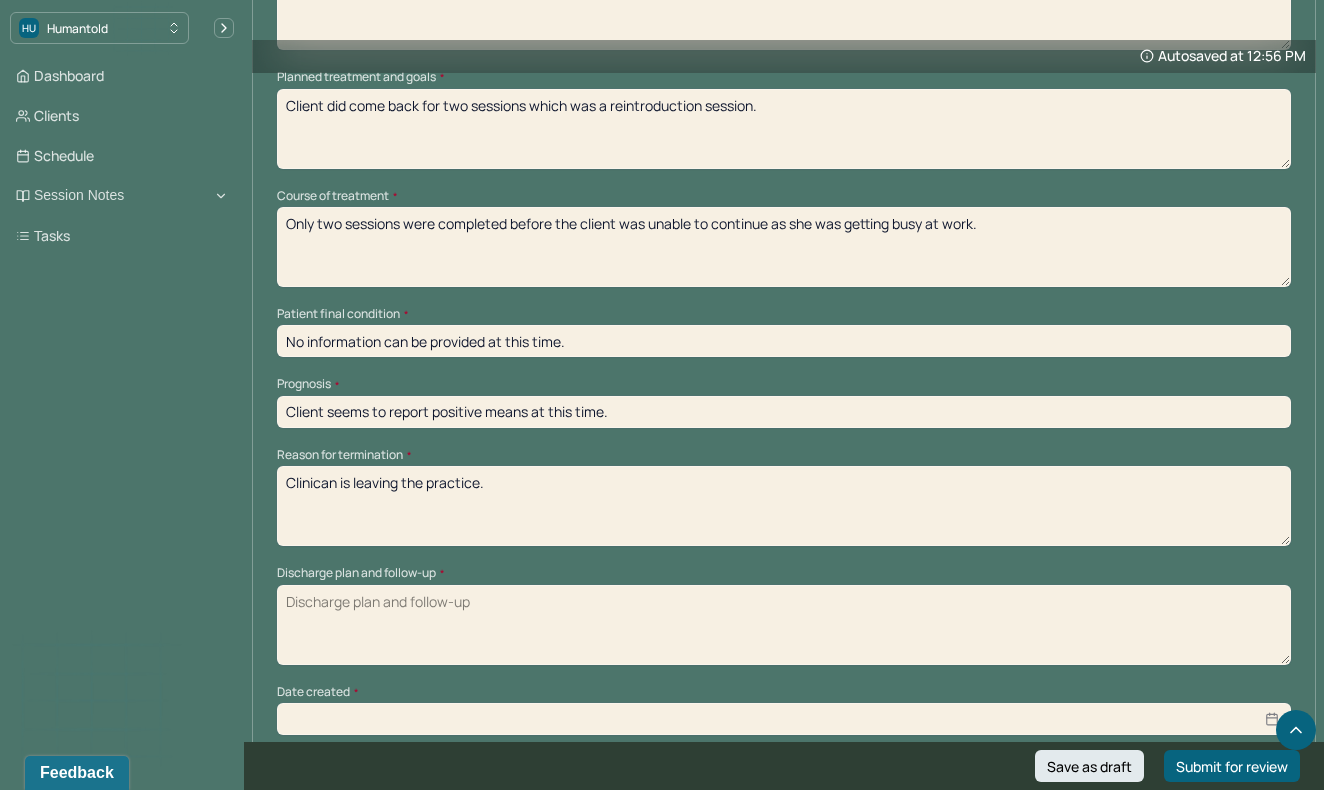 scroll, scrollTop: 1079, scrollLeft: 0, axis: vertical 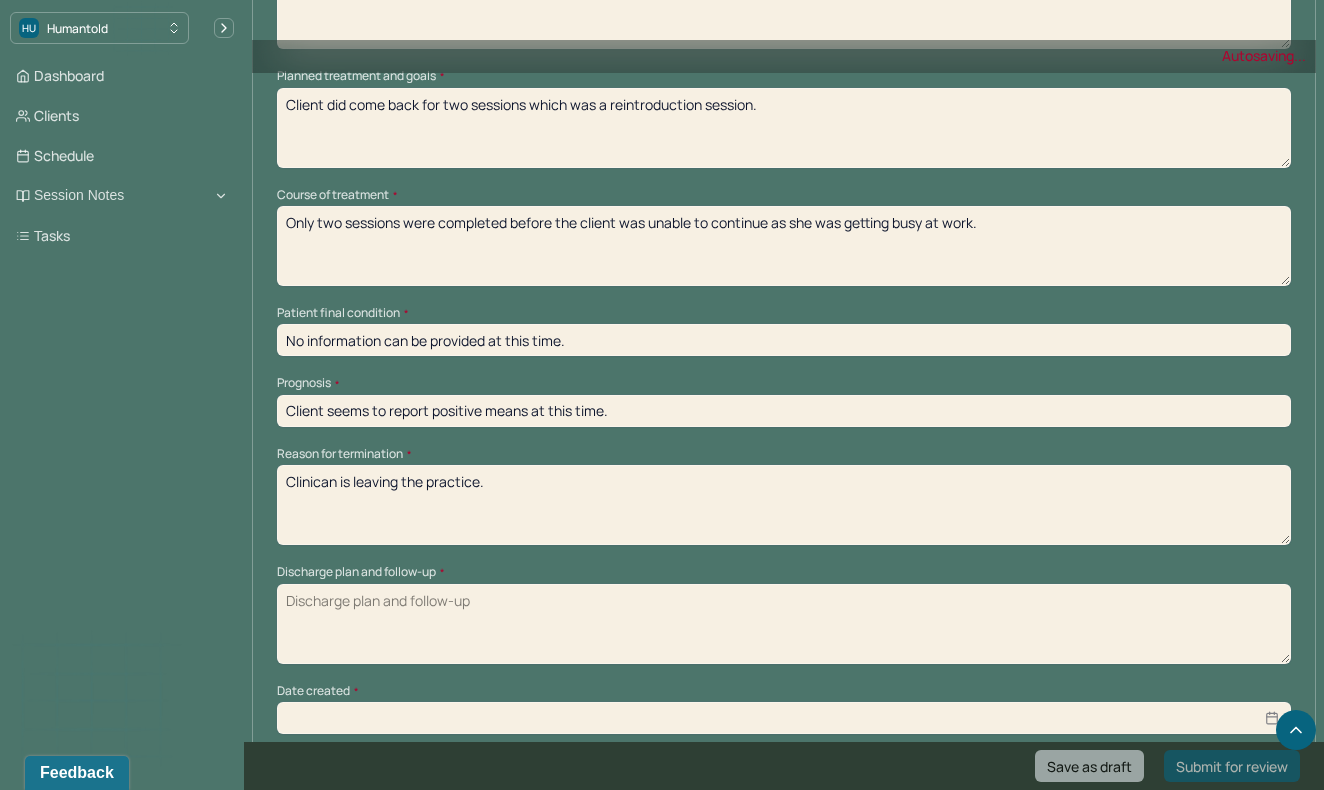 type on "Client seems to report positive means at this time." 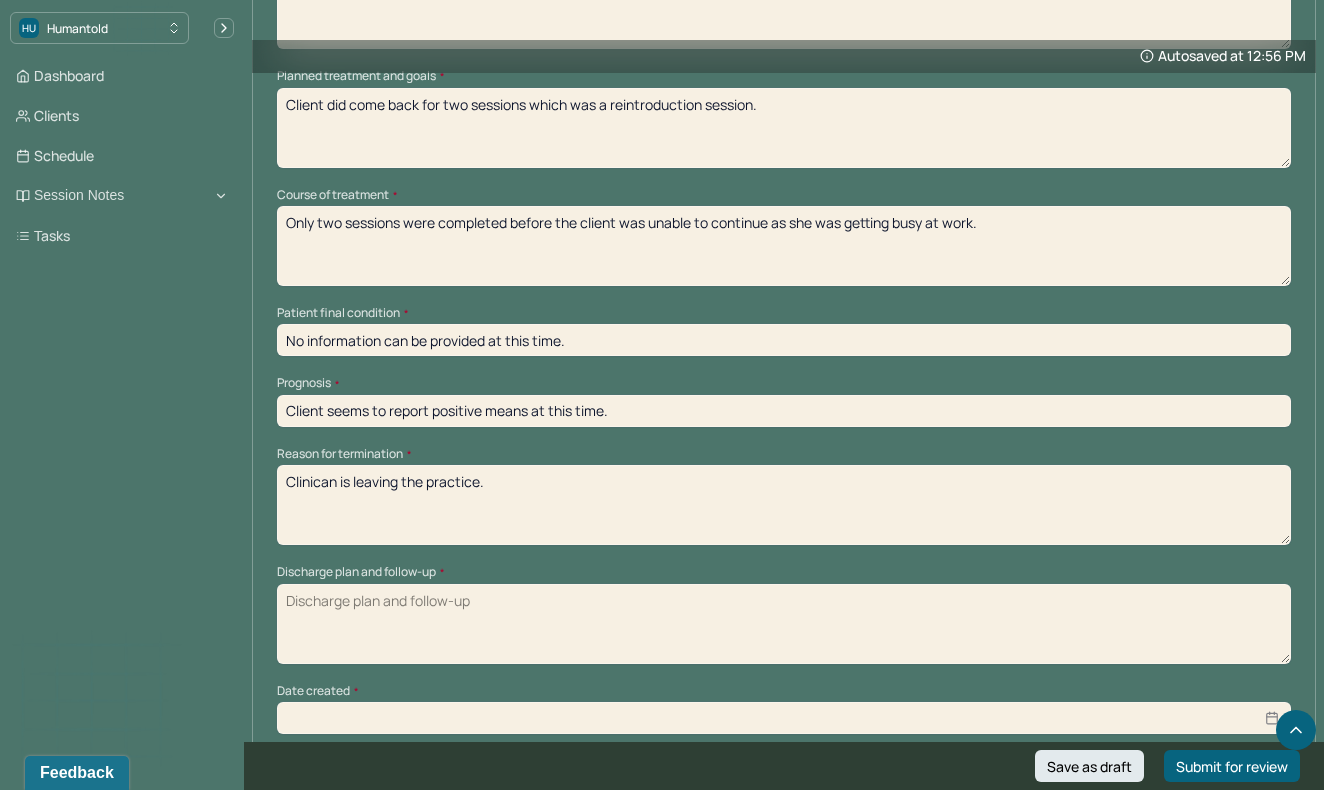click on "Discharge plan and follow-up *" at bounding box center (784, 624) 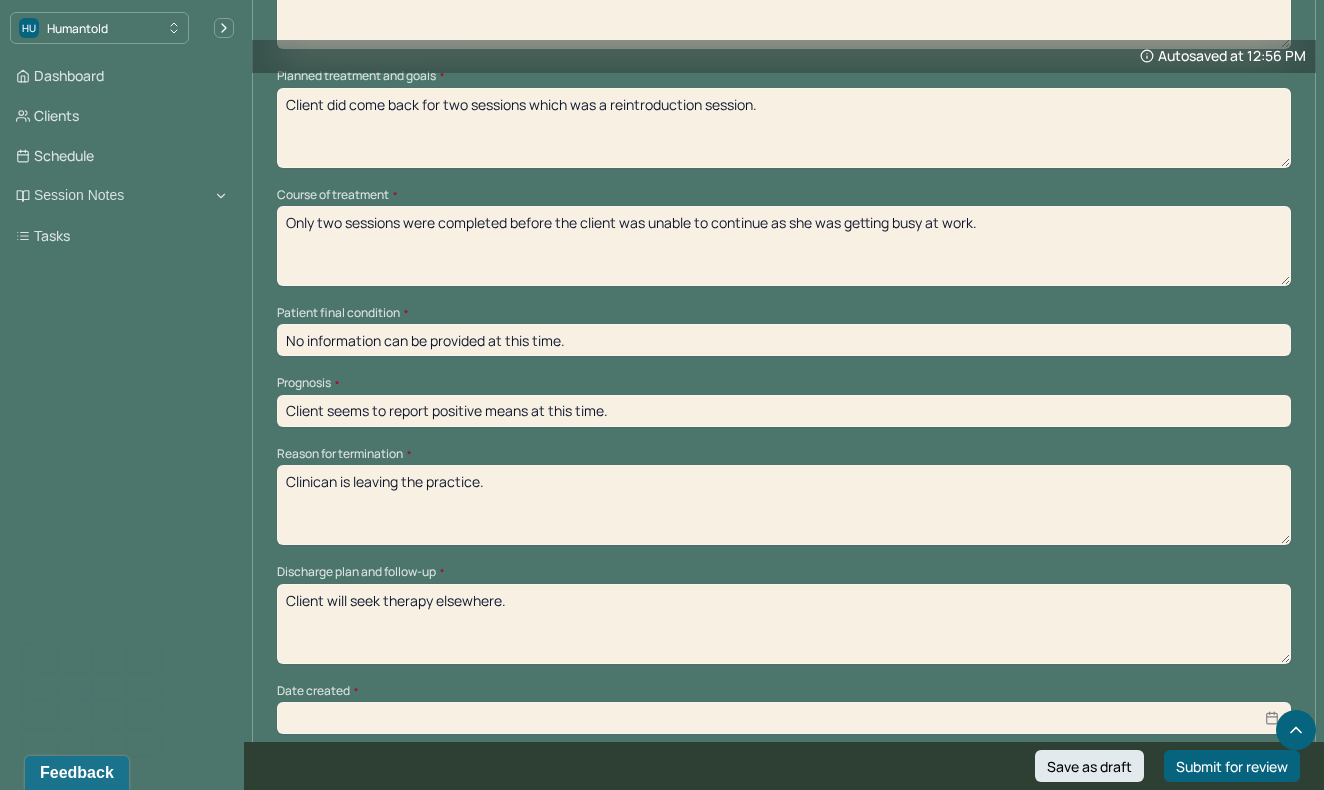 type on "Client will seek therapy elsewhere." 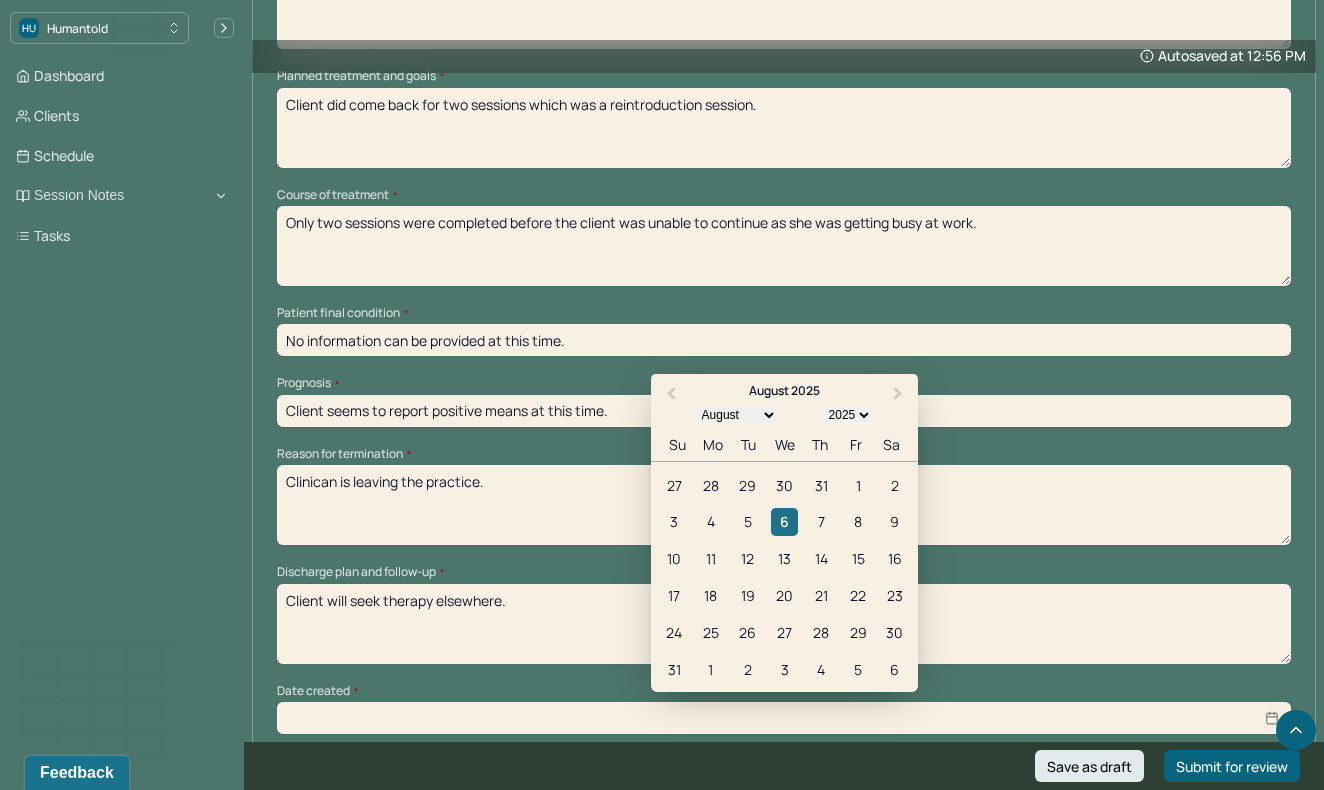 click on "6" at bounding box center (784, 521) 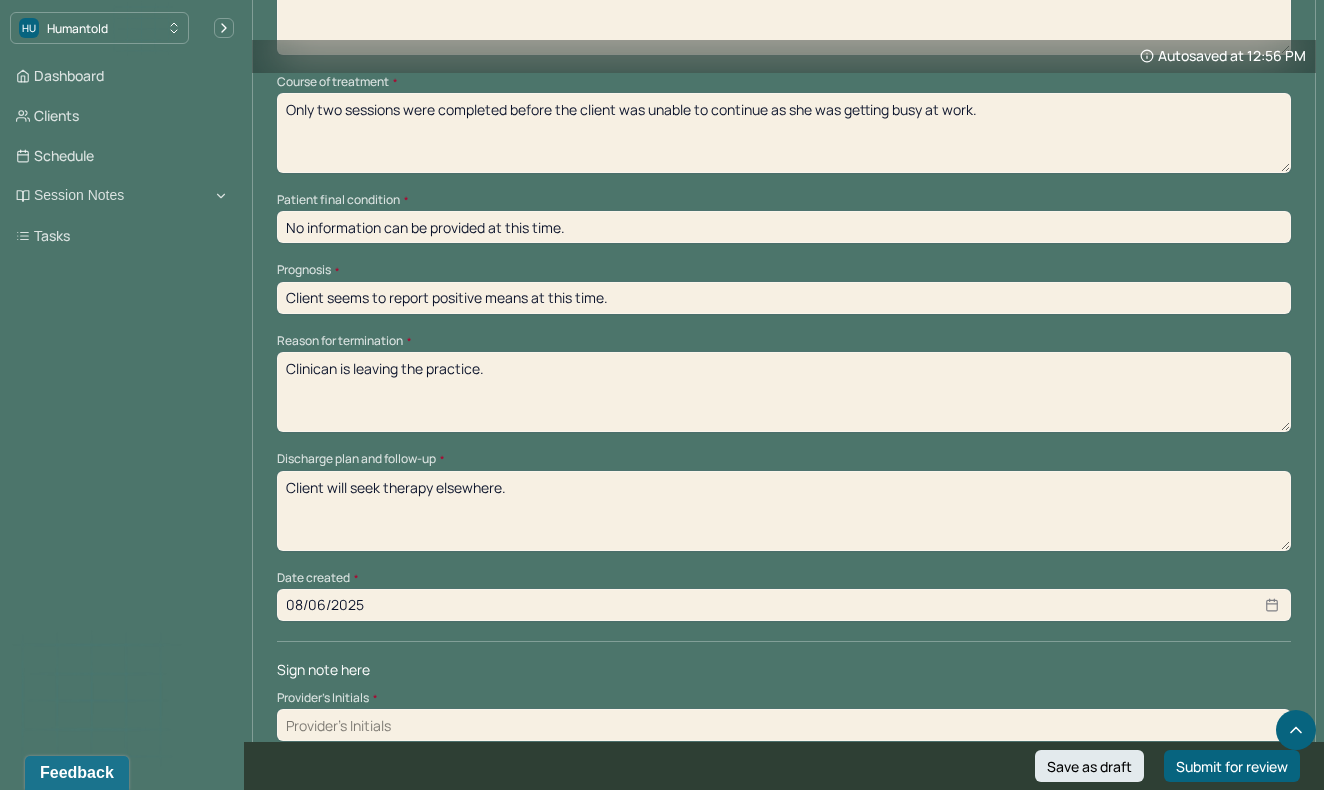 scroll, scrollTop: 1199, scrollLeft: 0, axis: vertical 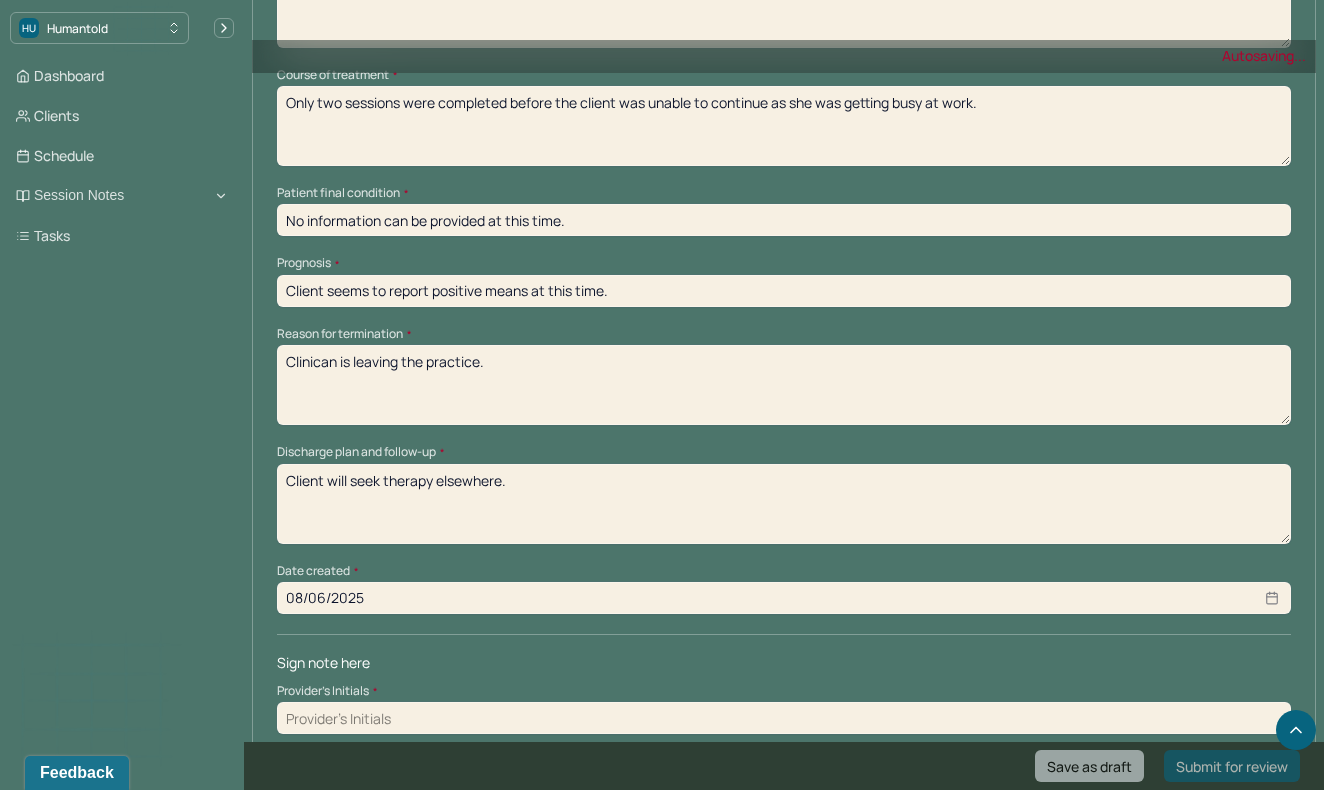 click at bounding box center [784, 718] 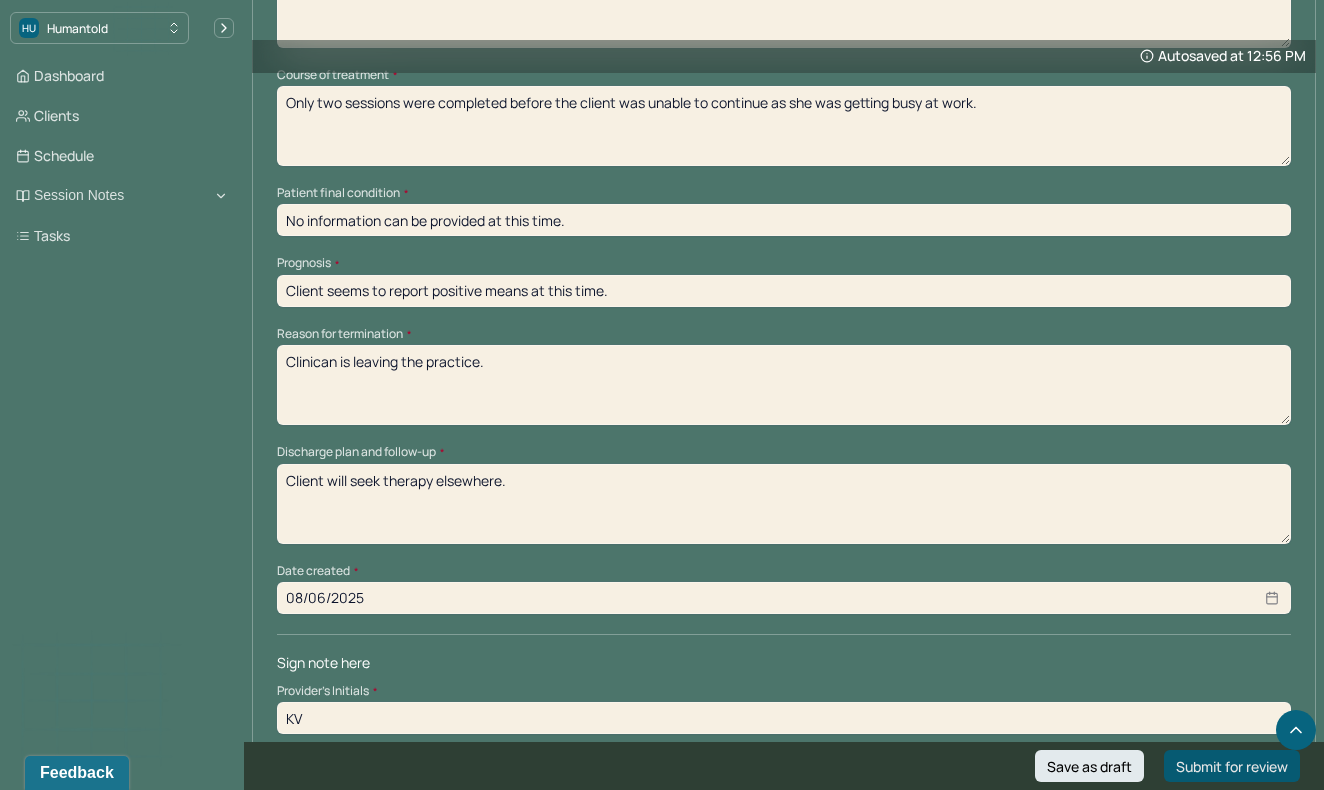 type on "KV" 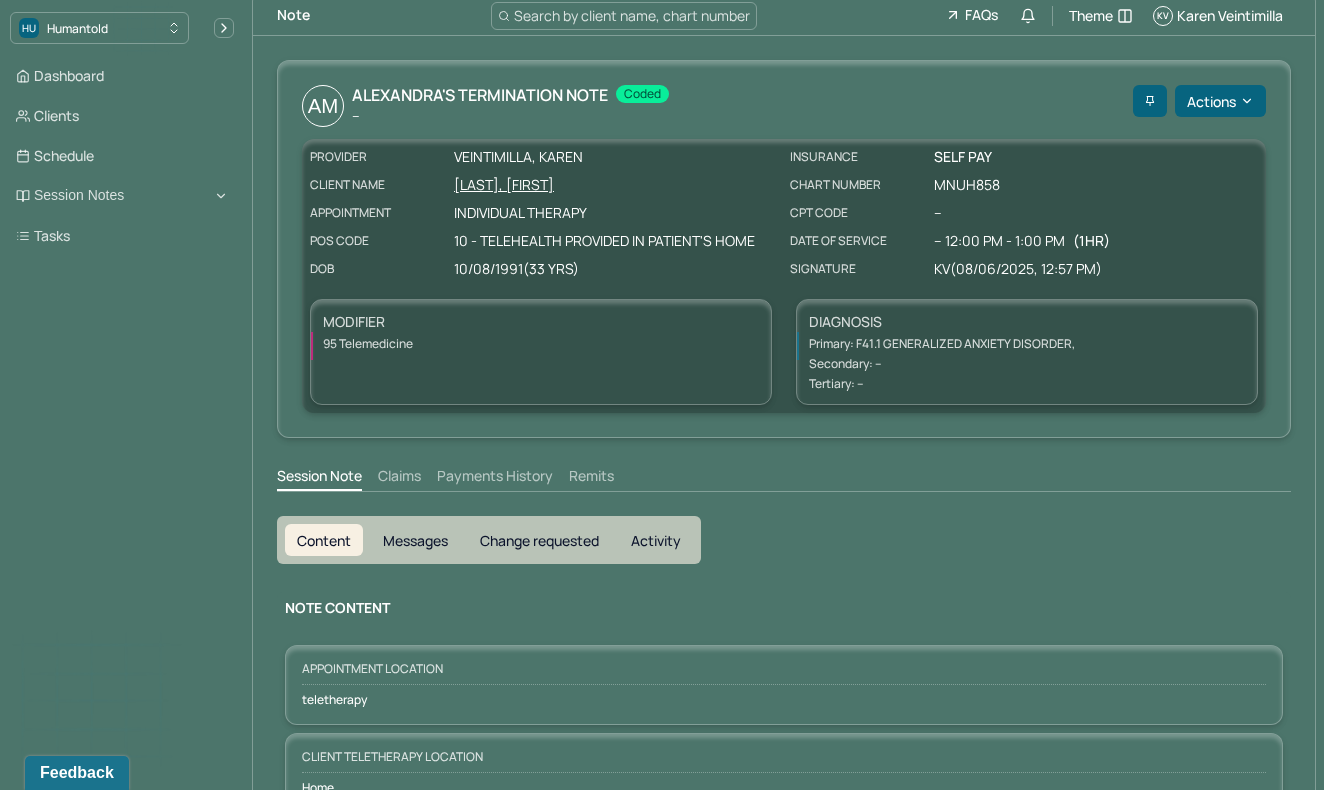 scroll, scrollTop: 8, scrollLeft: 0, axis: vertical 